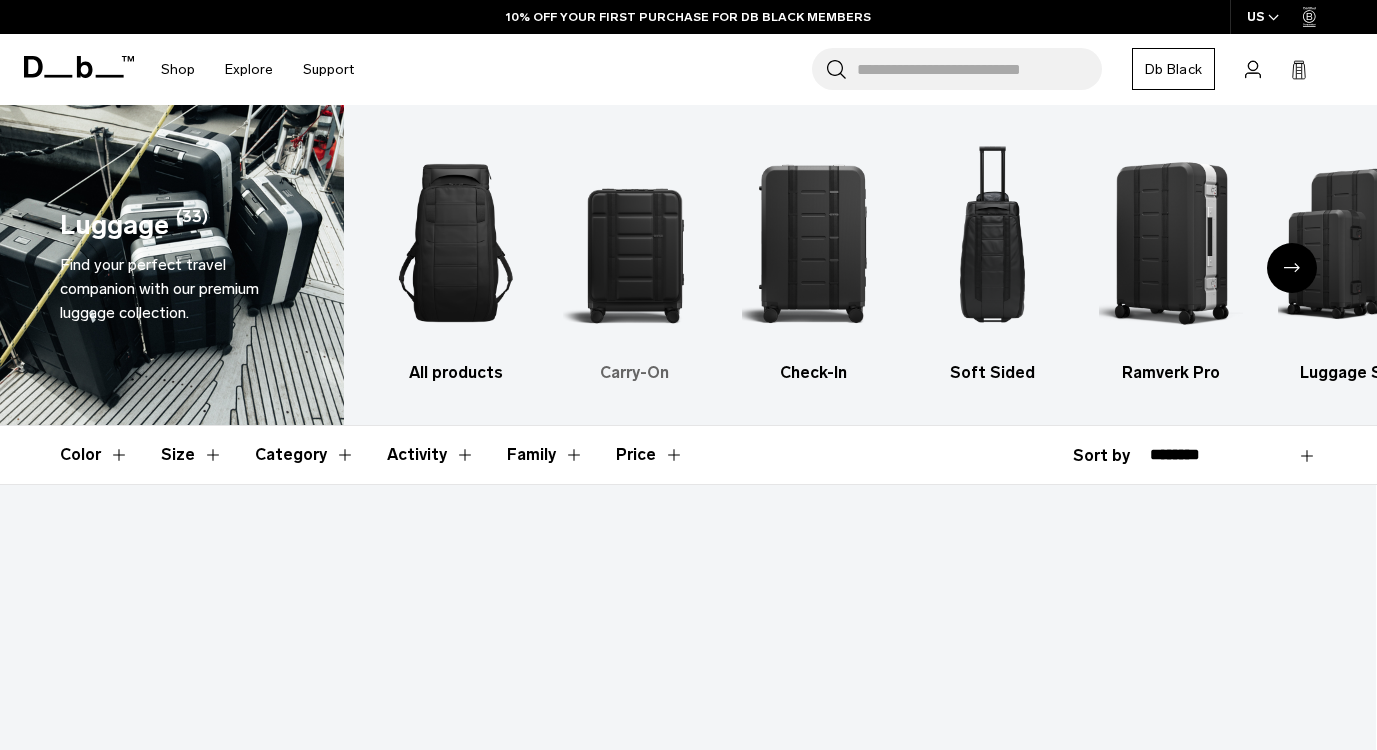 scroll, scrollTop: 0, scrollLeft: 0, axis: both 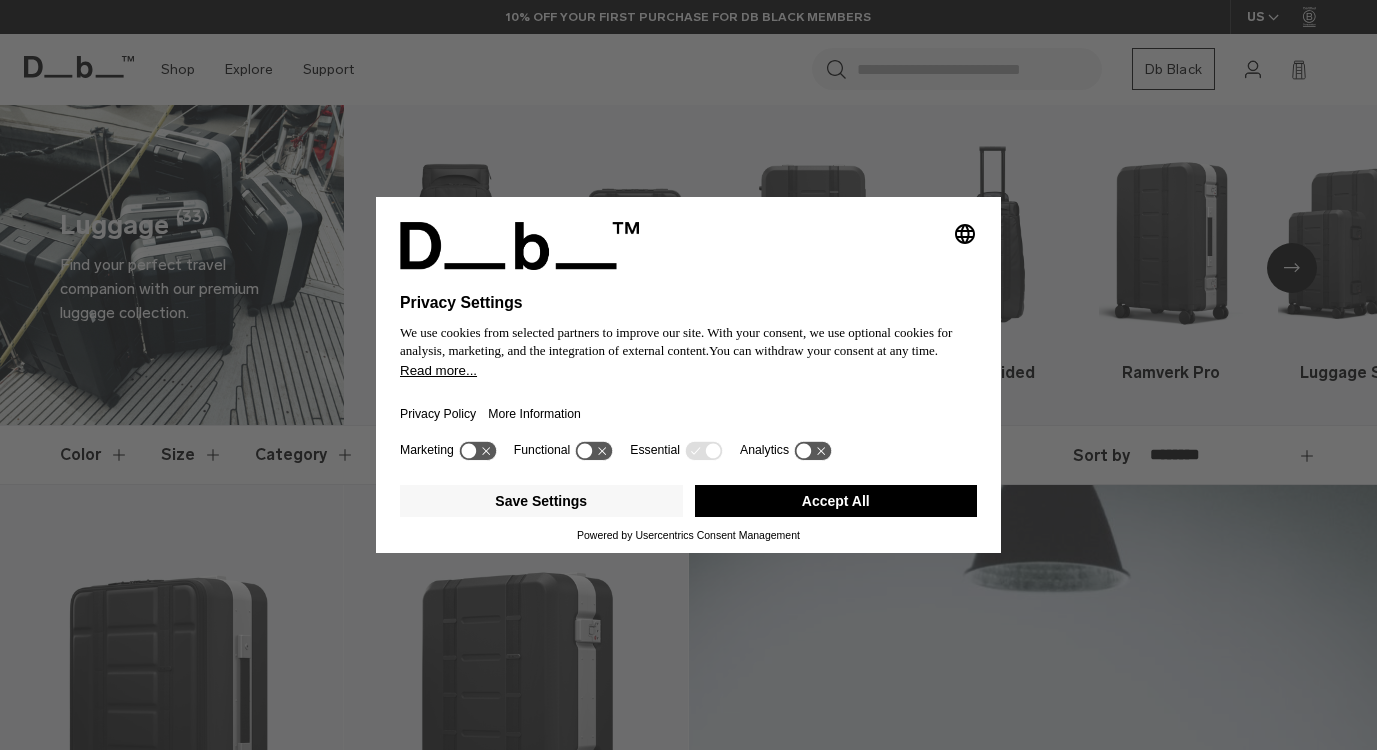 click at bounding box center (550, 246) 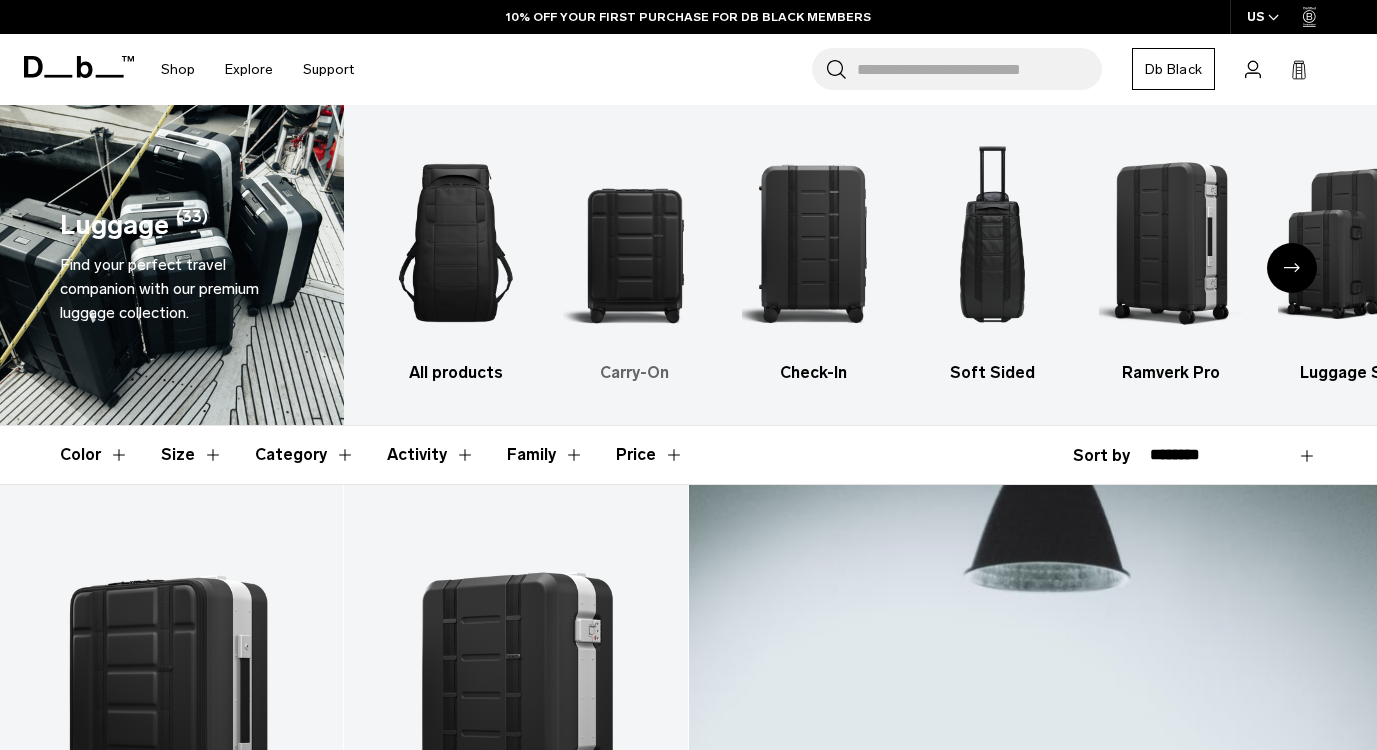 scroll, scrollTop: 0, scrollLeft: 0, axis: both 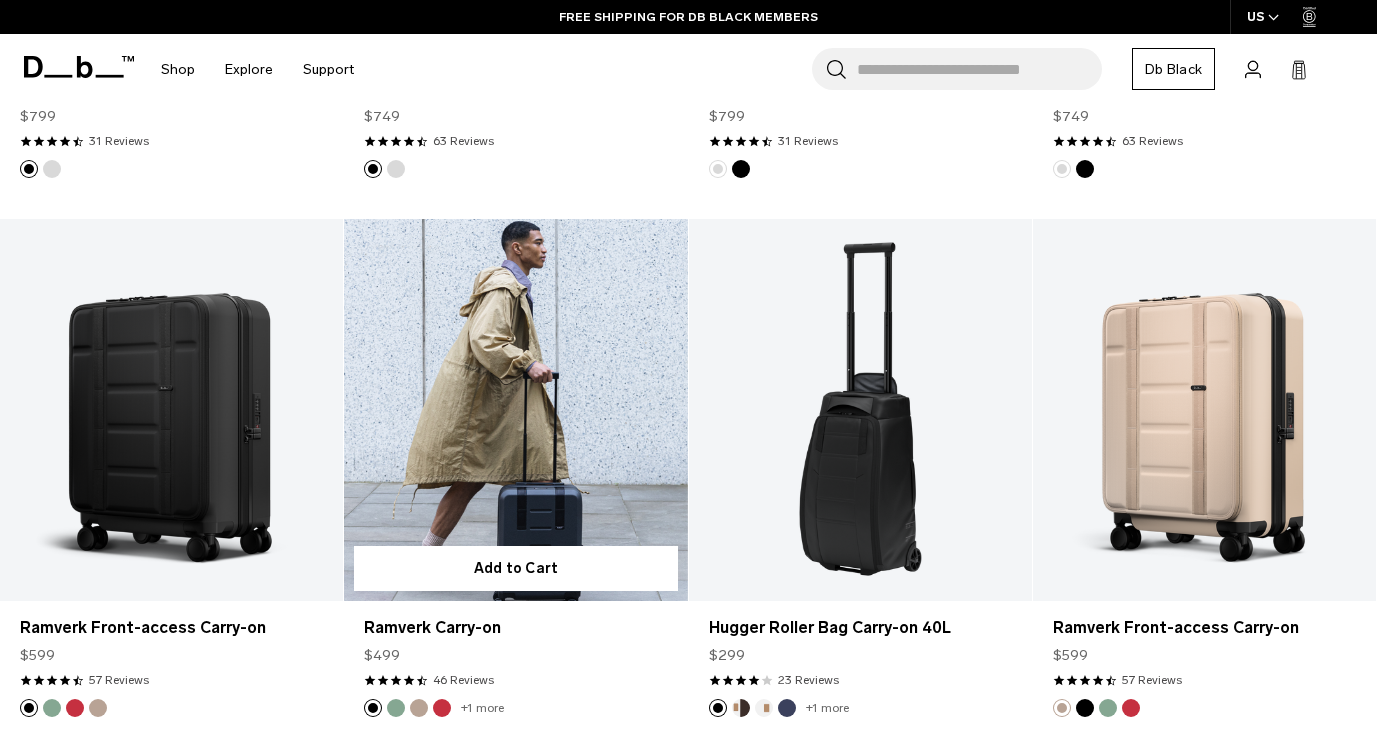 click at bounding box center (515, 409) 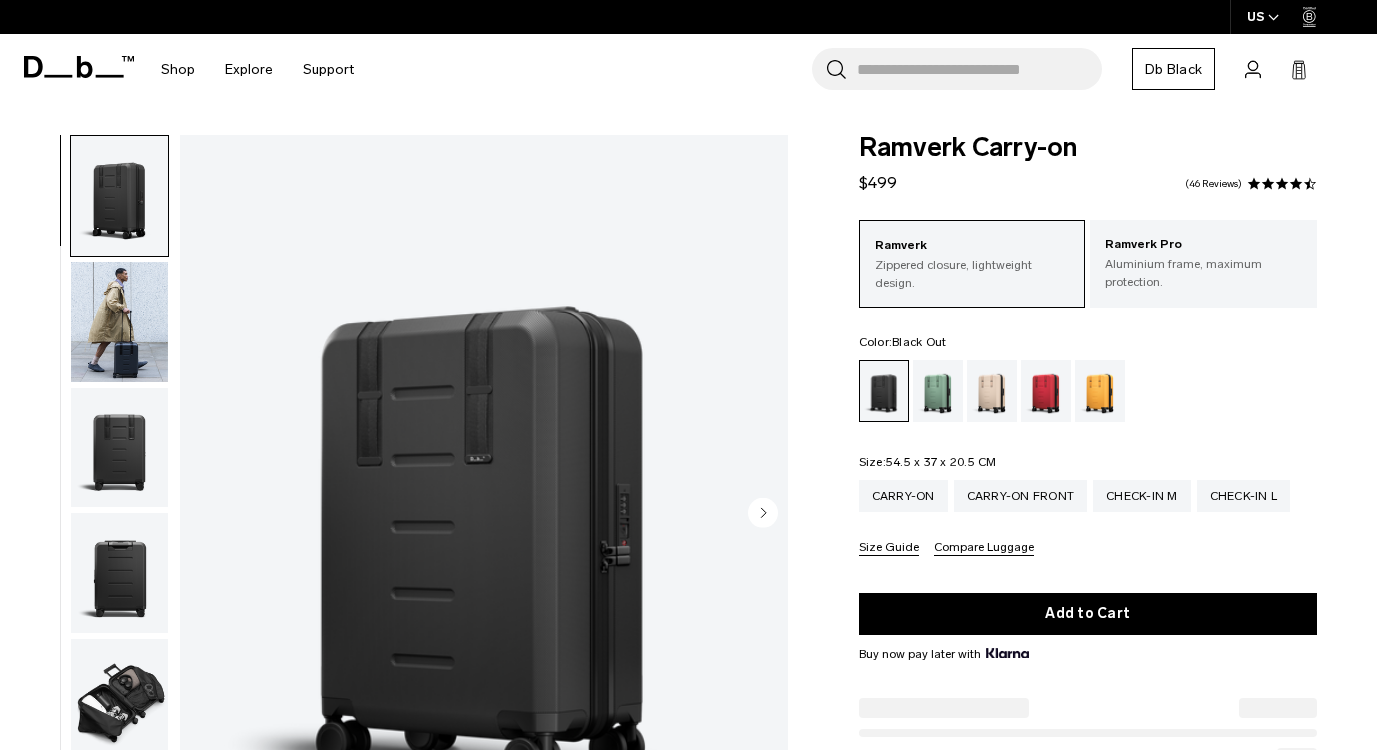 scroll, scrollTop: 67, scrollLeft: 0, axis: vertical 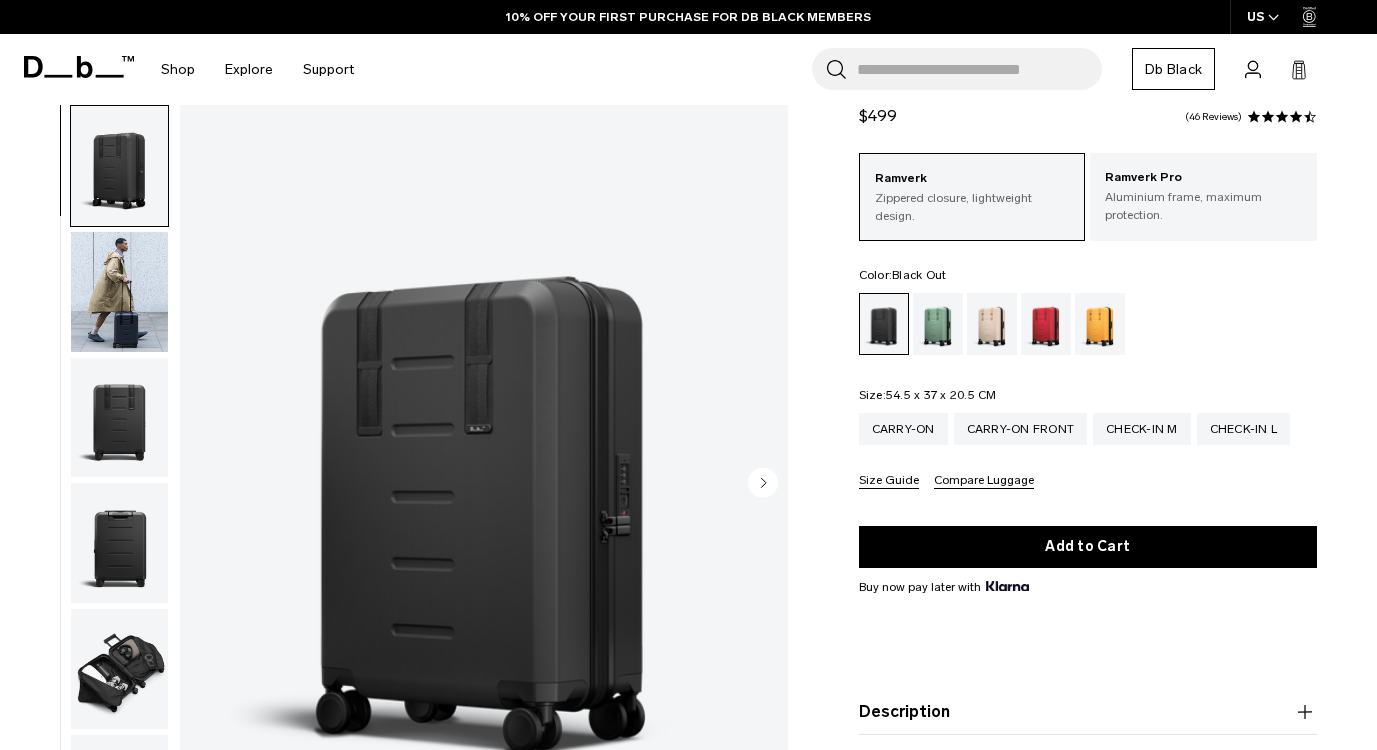 click 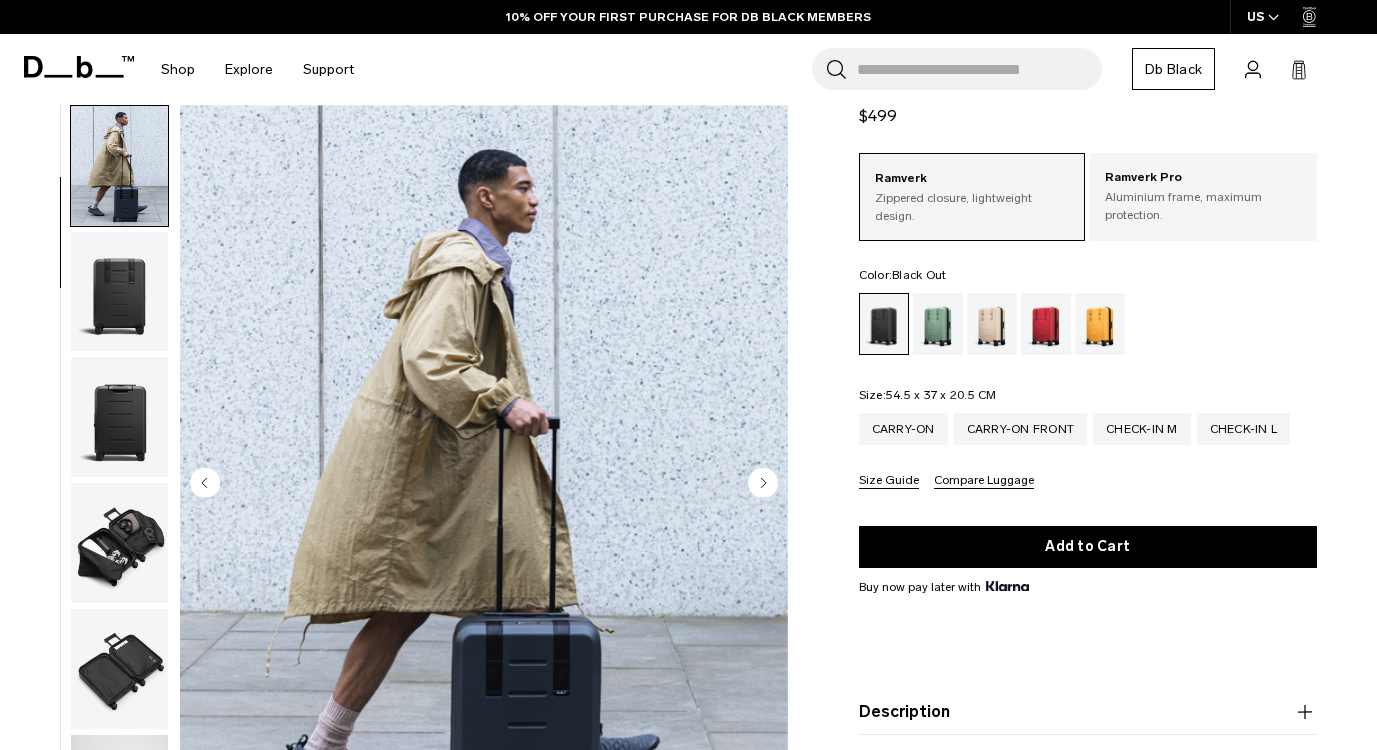 click 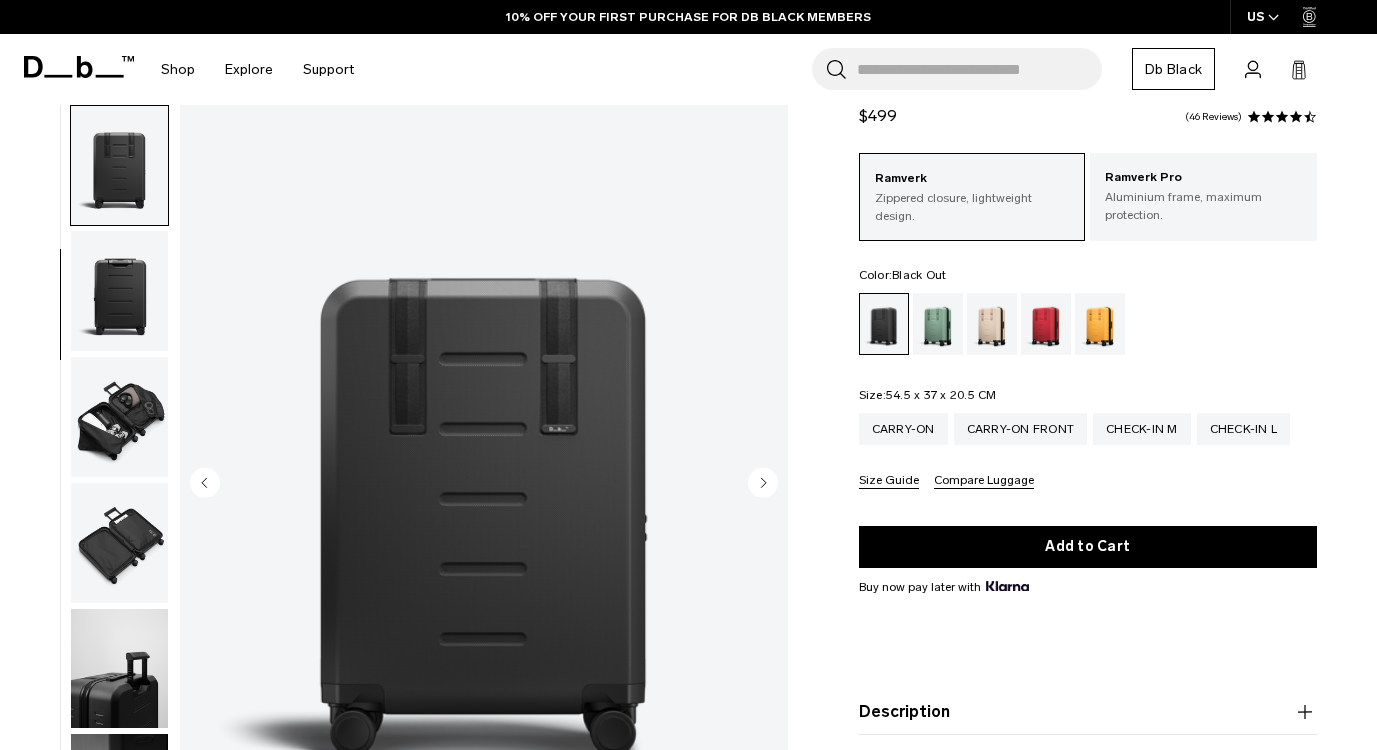click 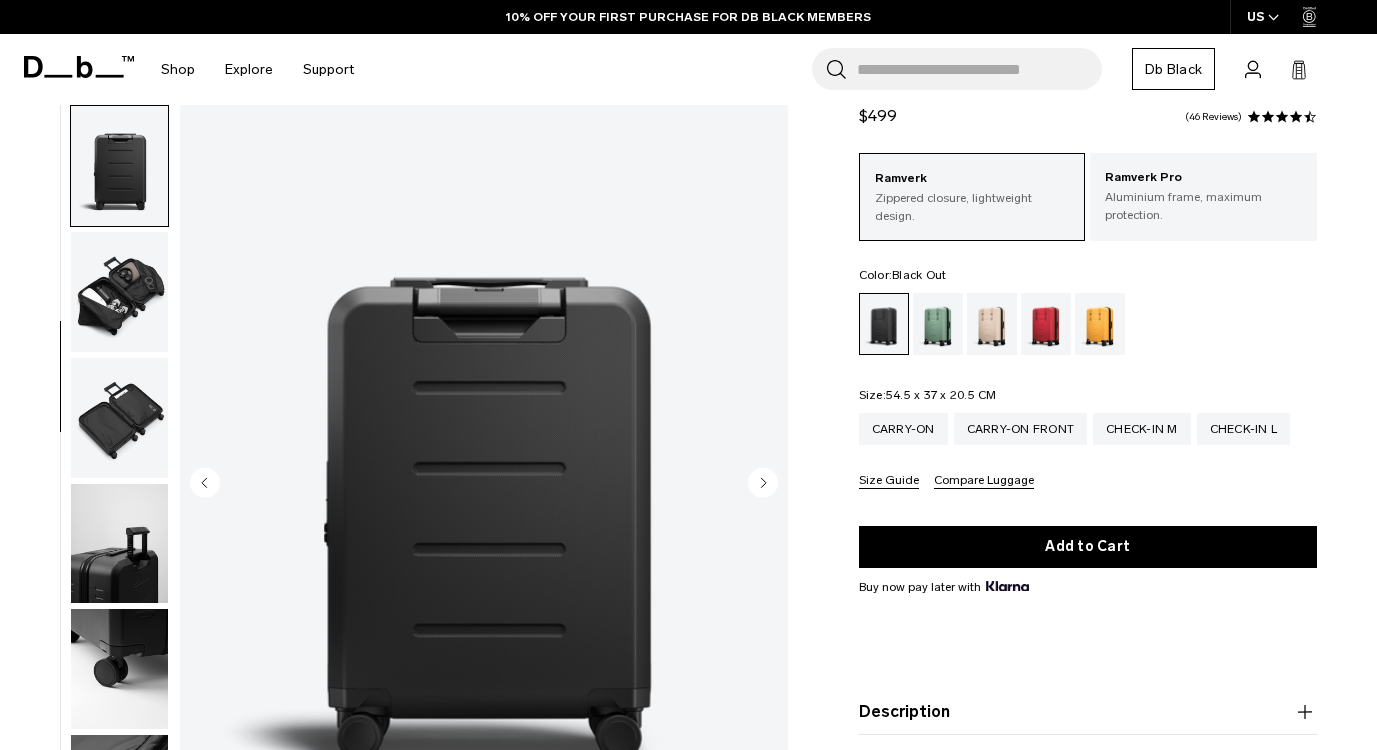 click 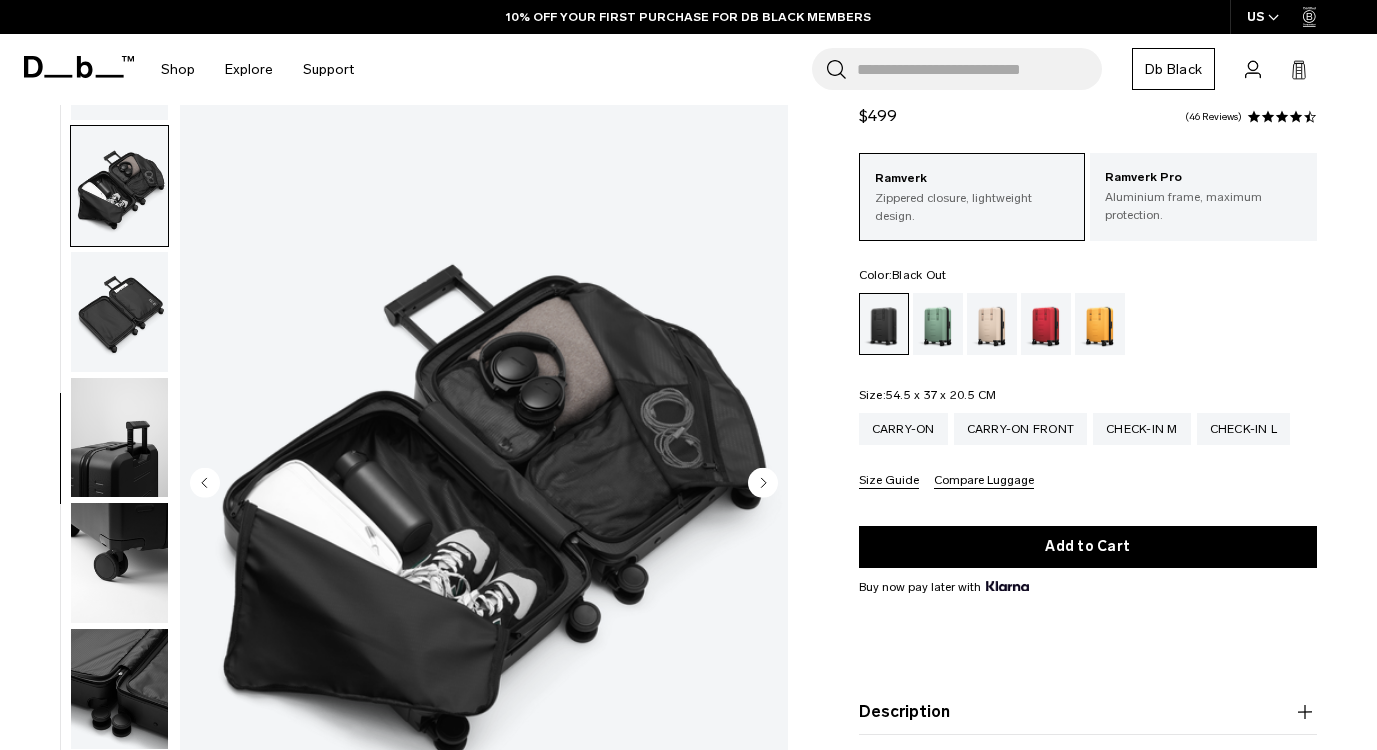 scroll, scrollTop: 495, scrollLeft: 0, axis: vertical 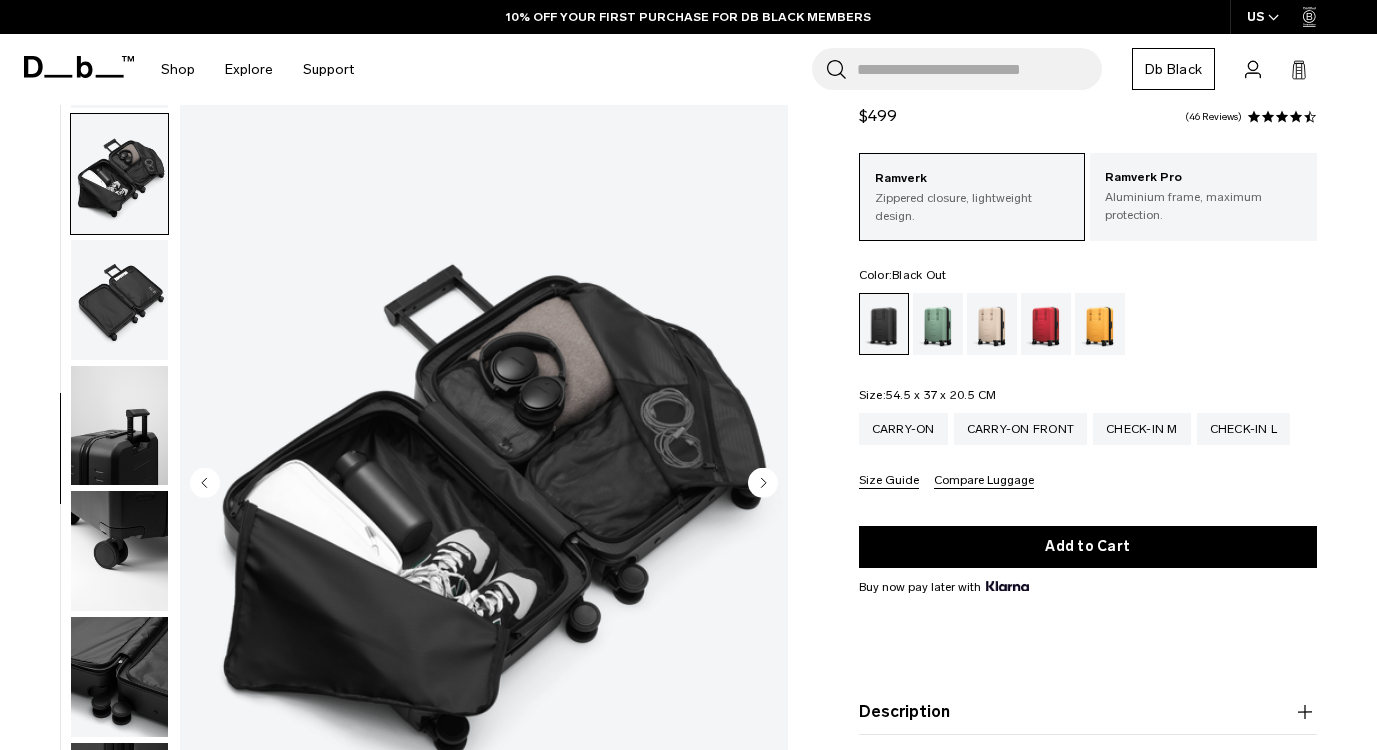 click 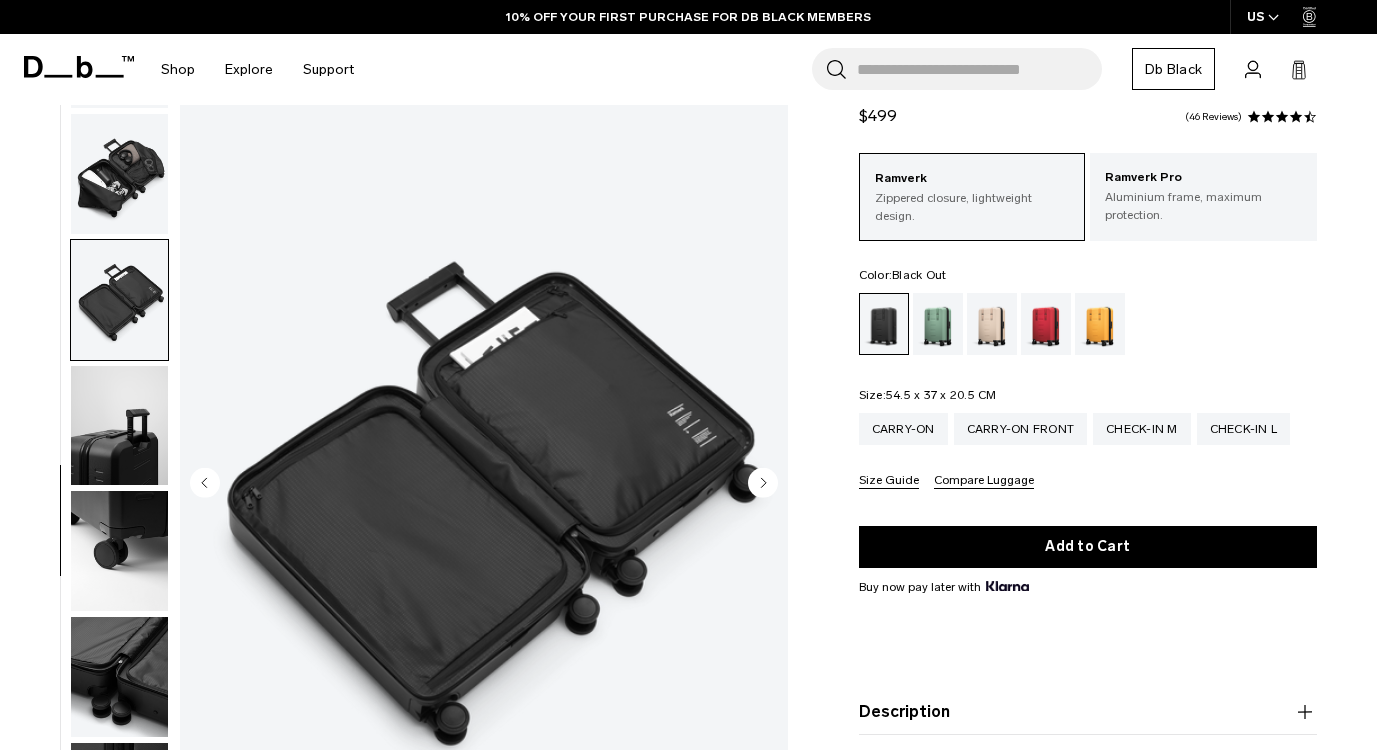 click 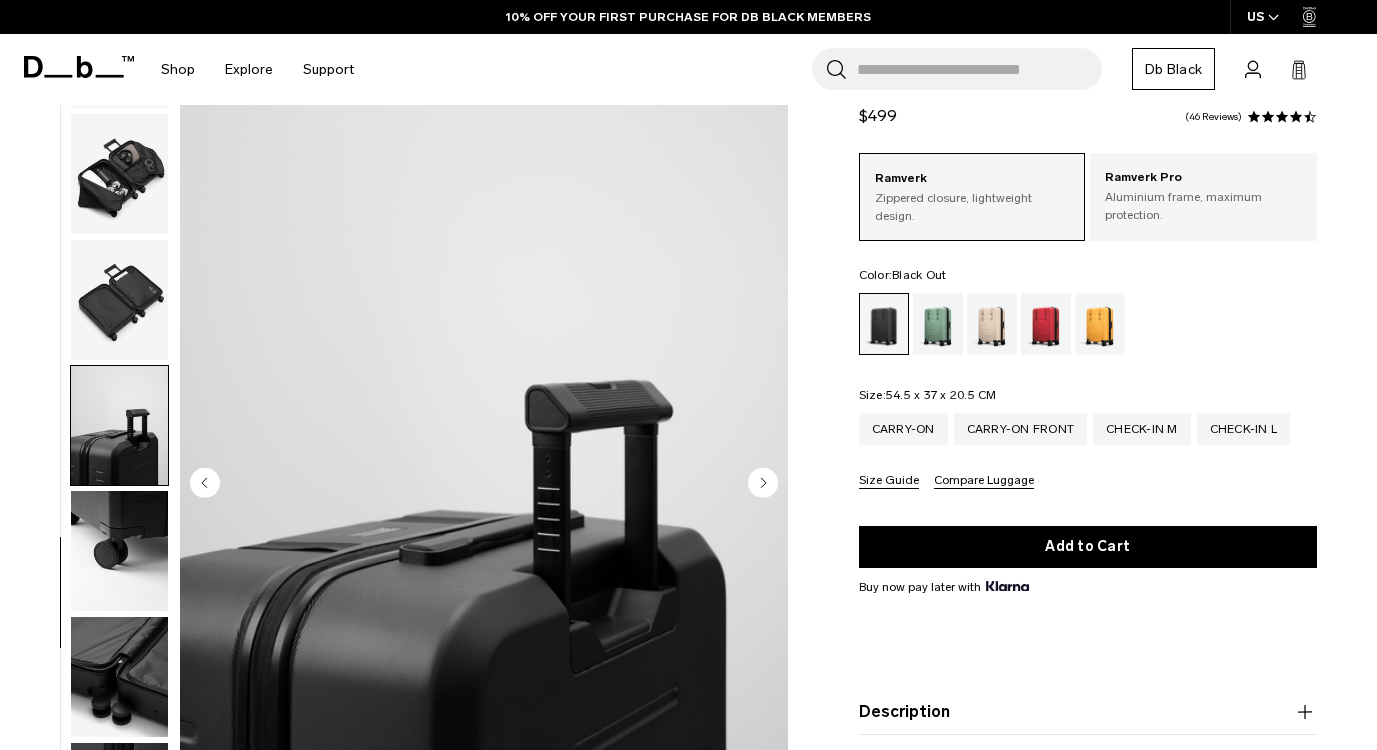 click 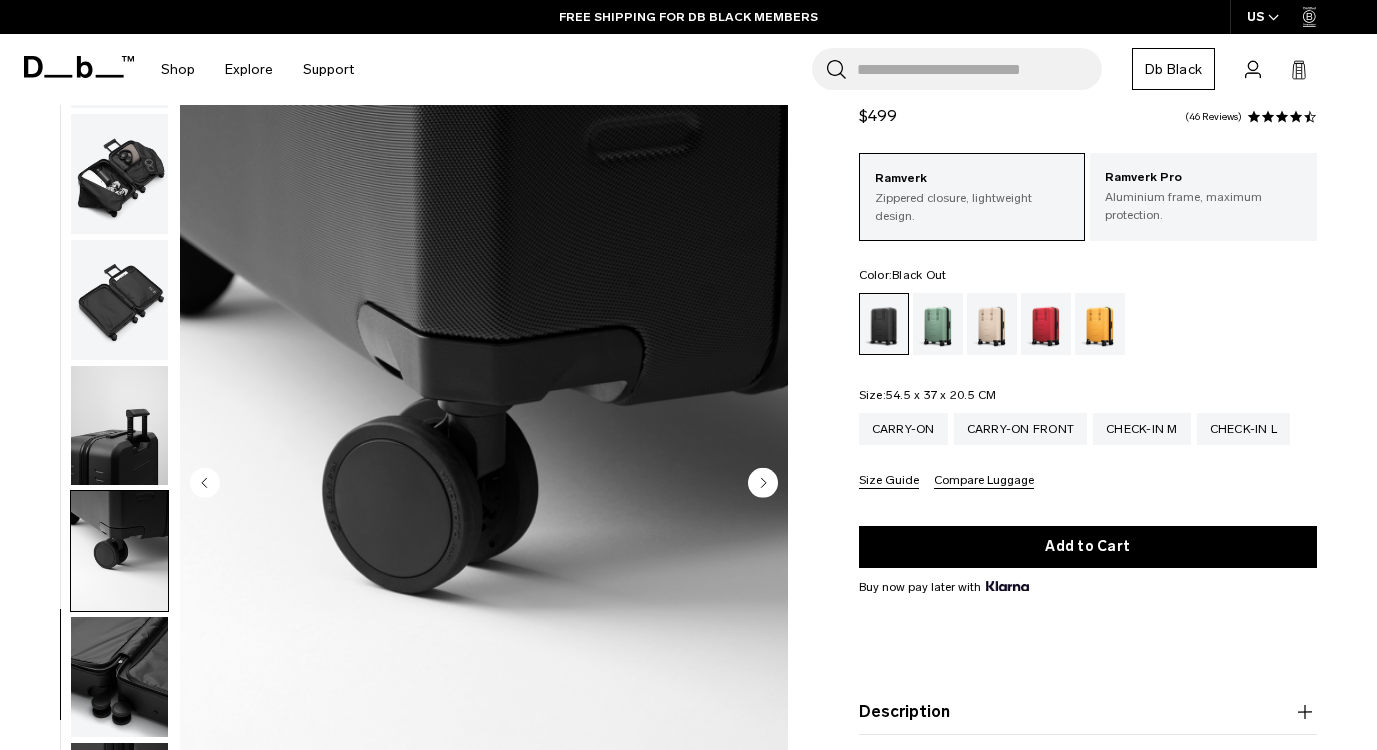 click 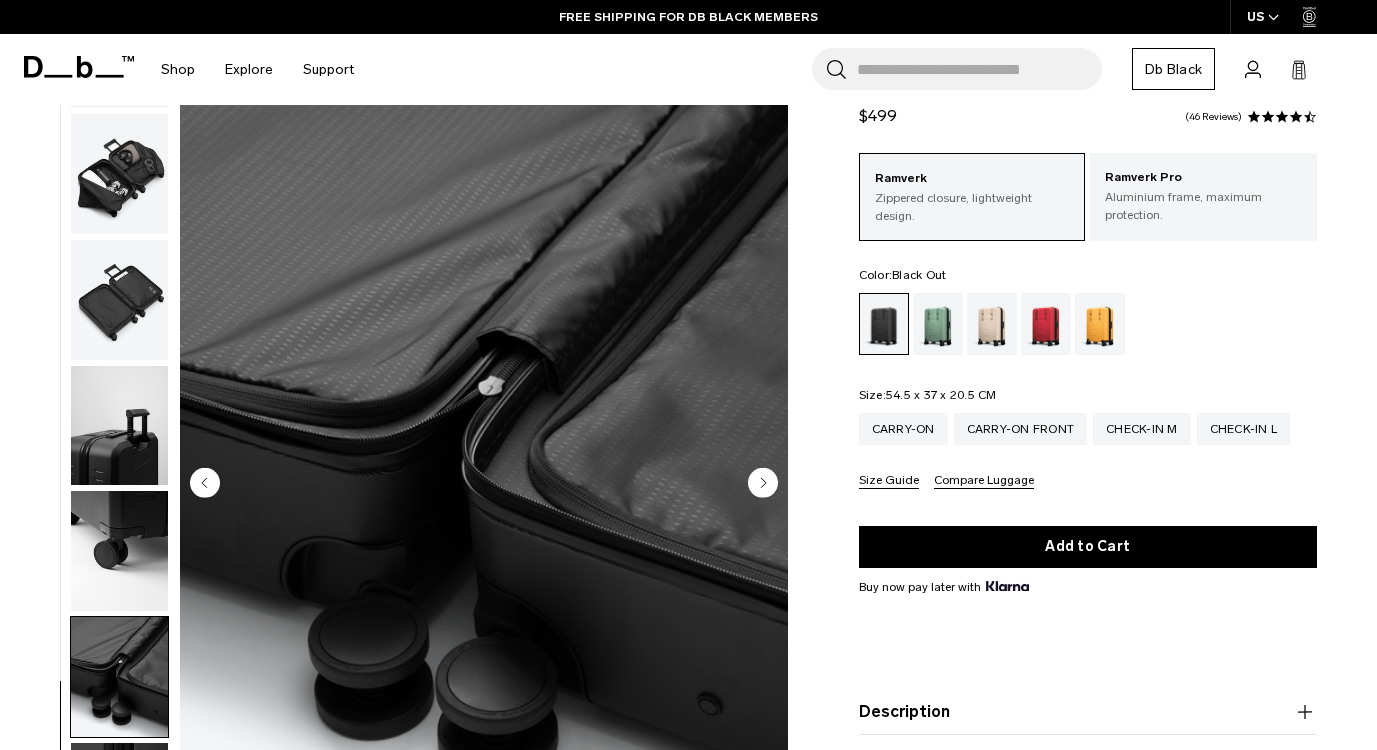 click 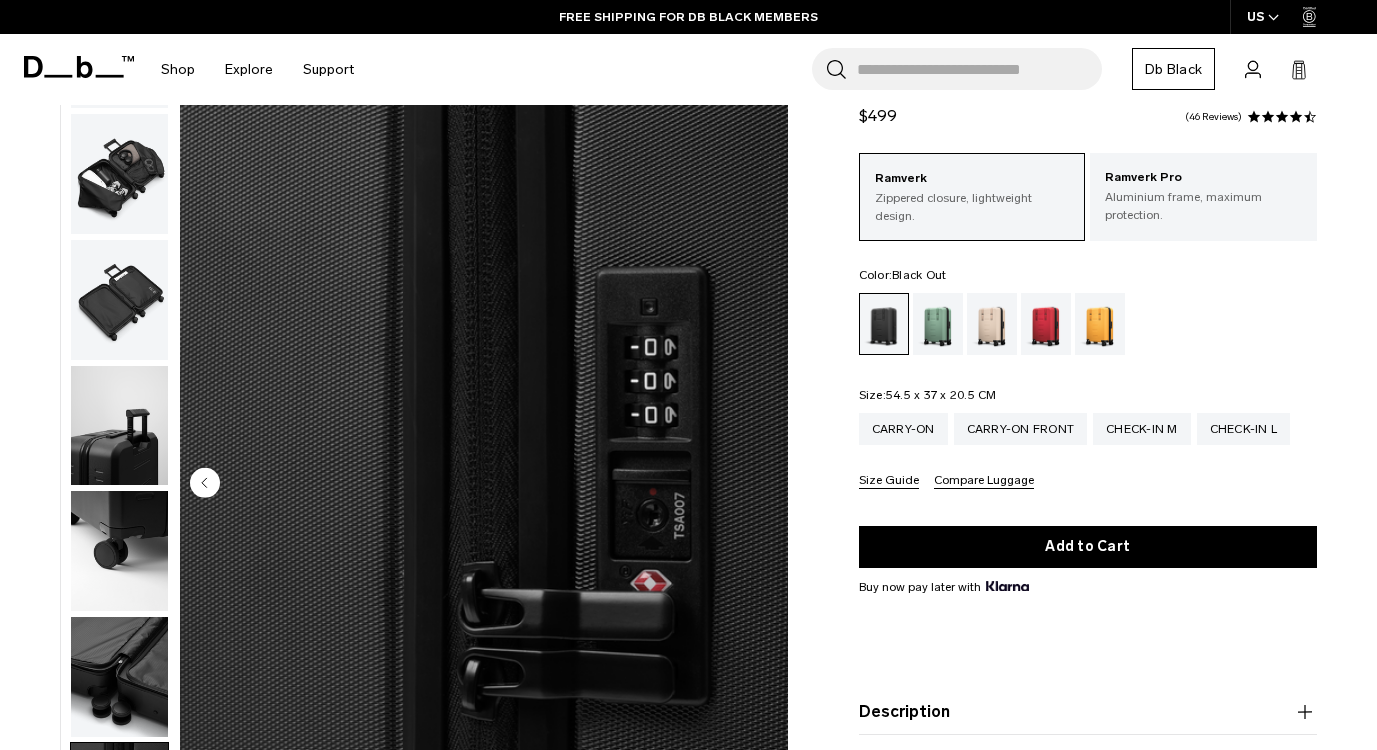 click on "10 / 10" at bounding box center [484, 484] 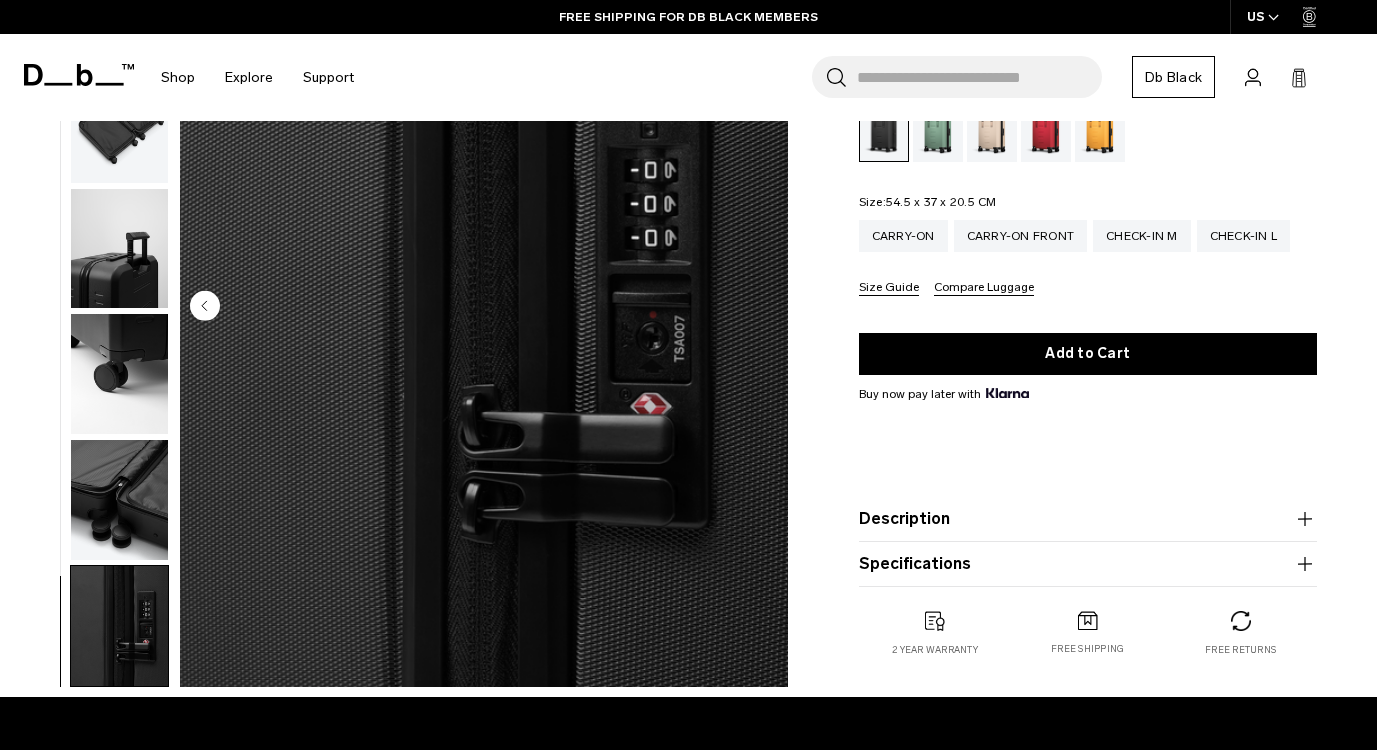 scroll, scrollTop: 124, scrollLeft: 0, axis: vertical 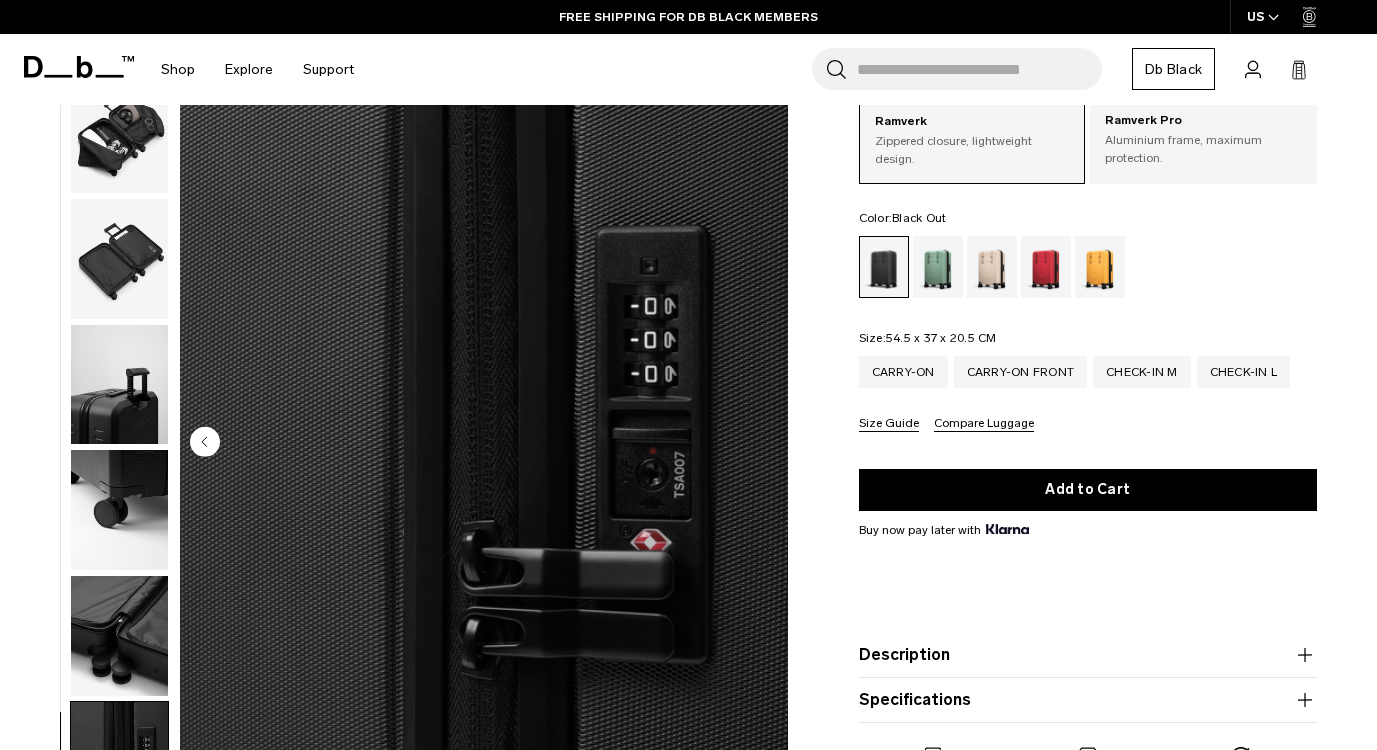 click on "10 / 10" at bounding box center (399, 448) 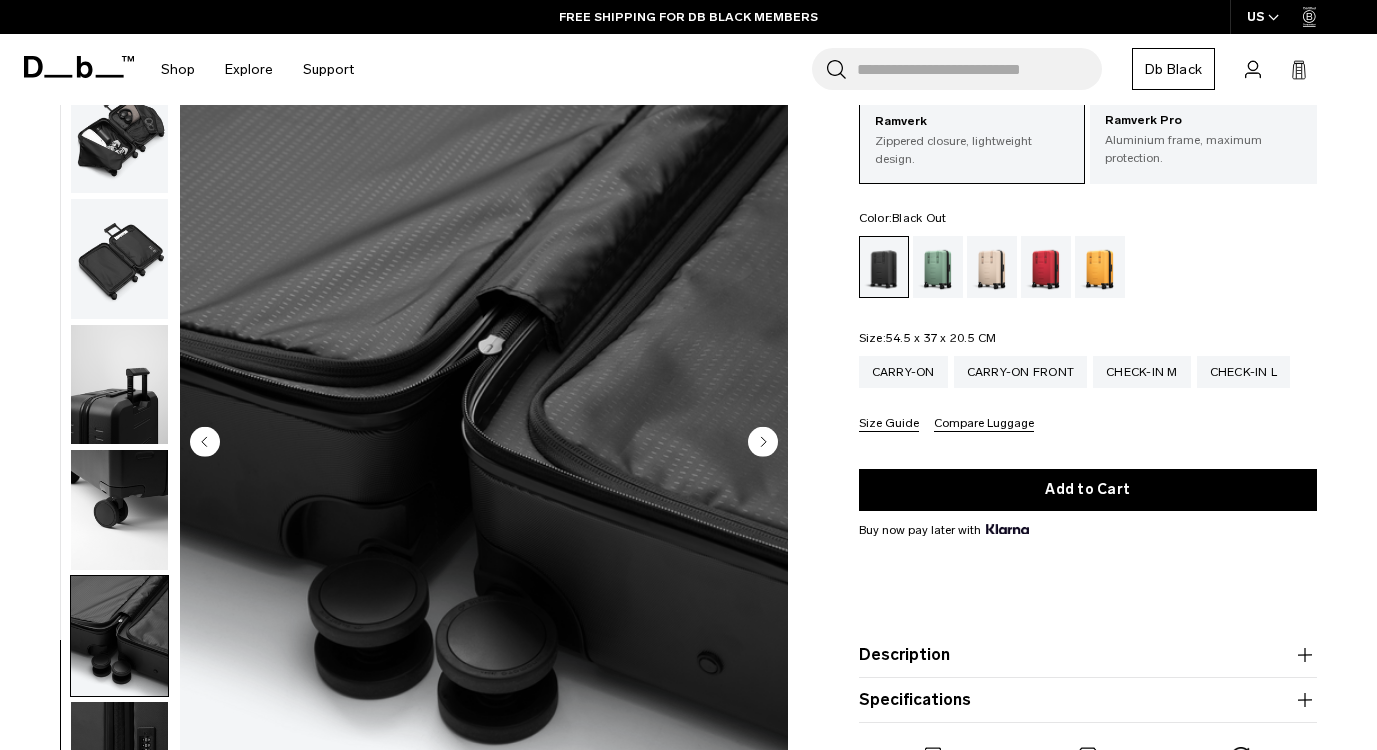 click at bounding box center (119, 510) 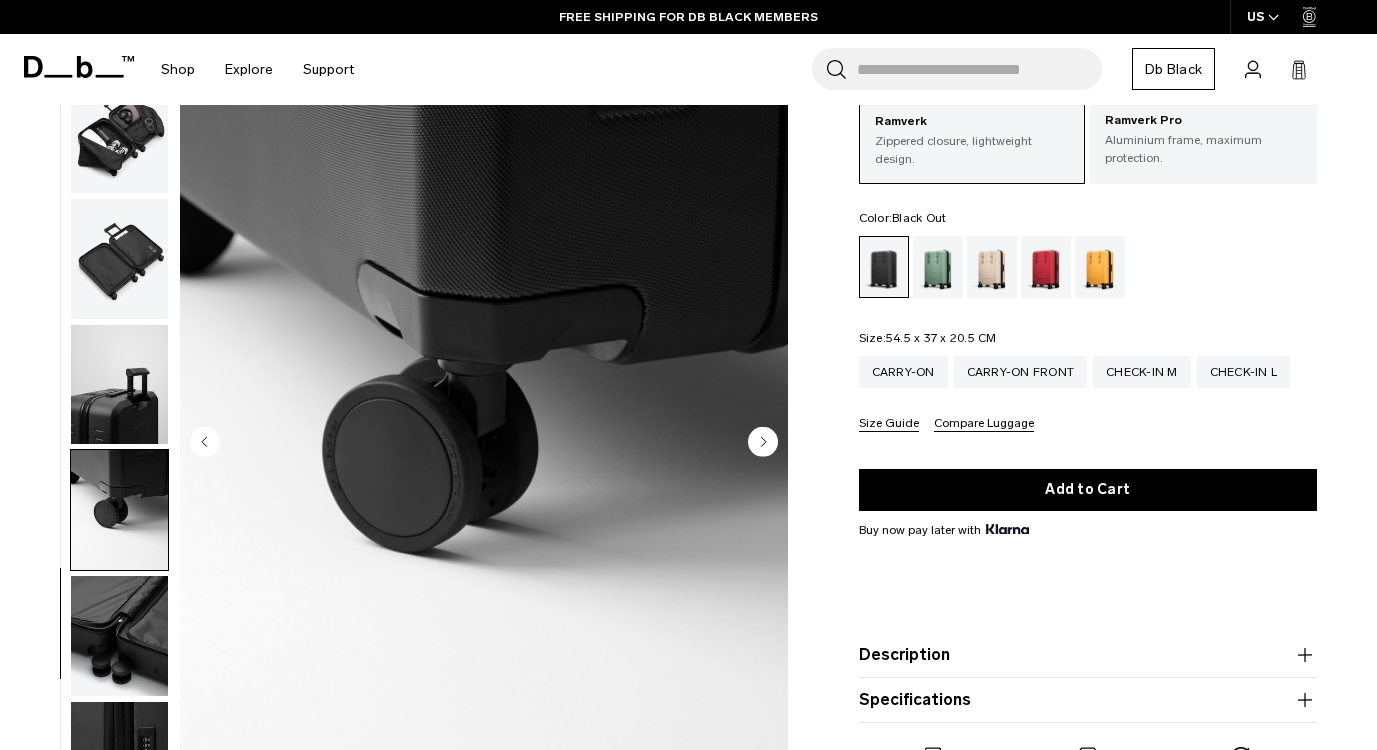 click at bounding box center [119, 384] 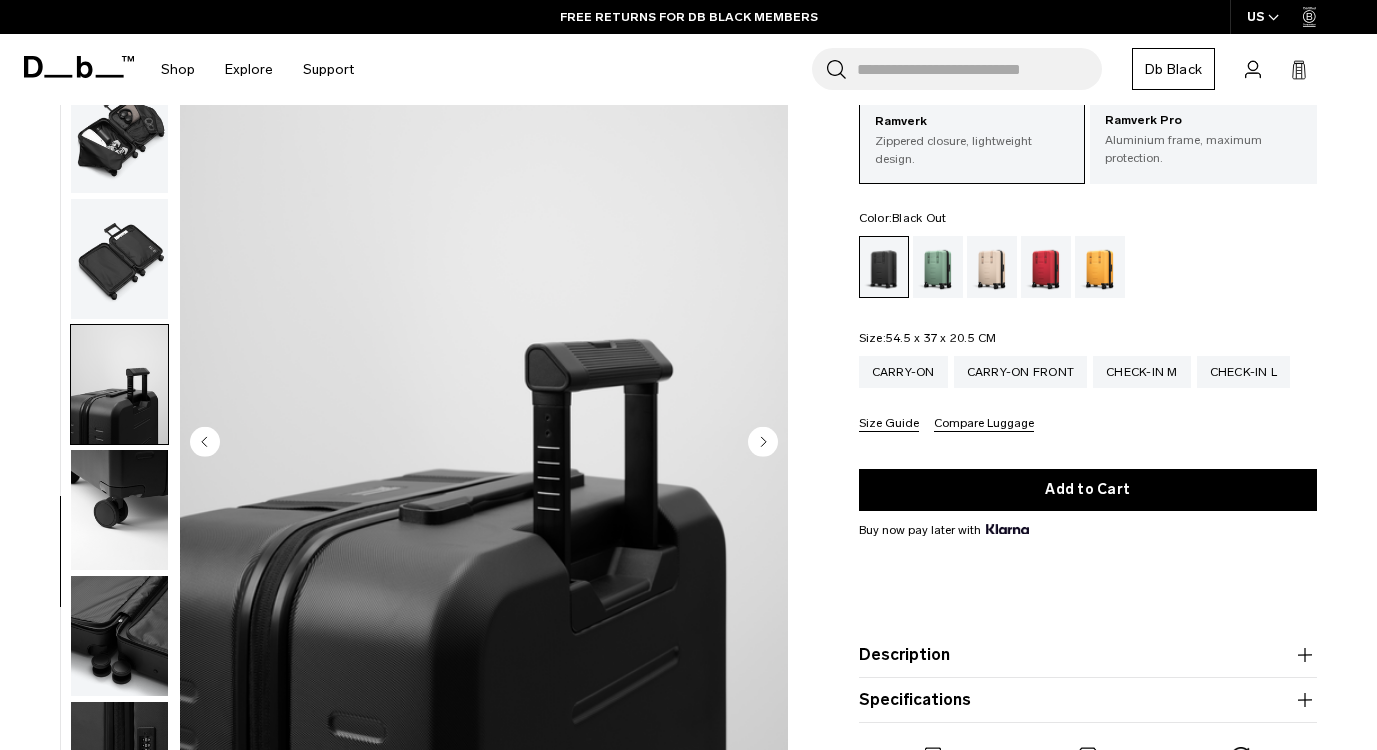 click at bounding box center (119, 259) 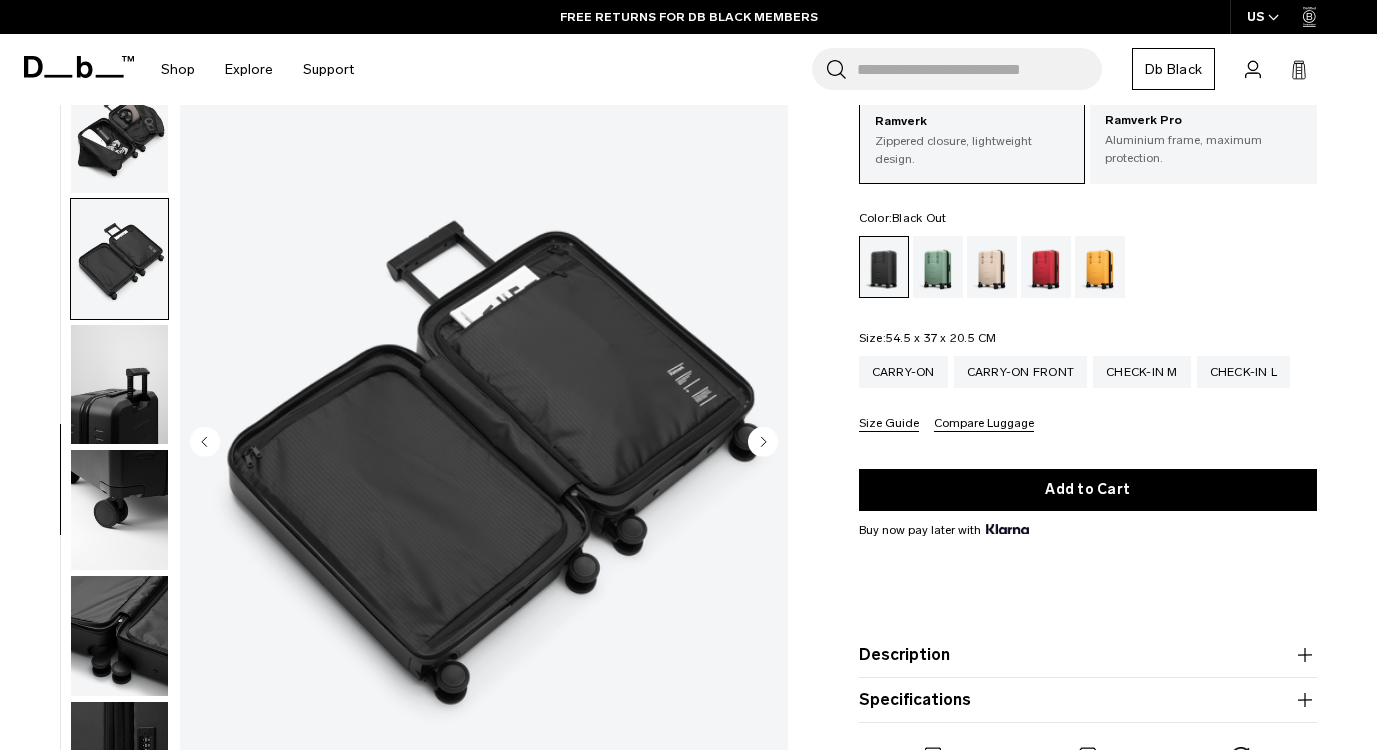 click at bounding box center (119, 133) 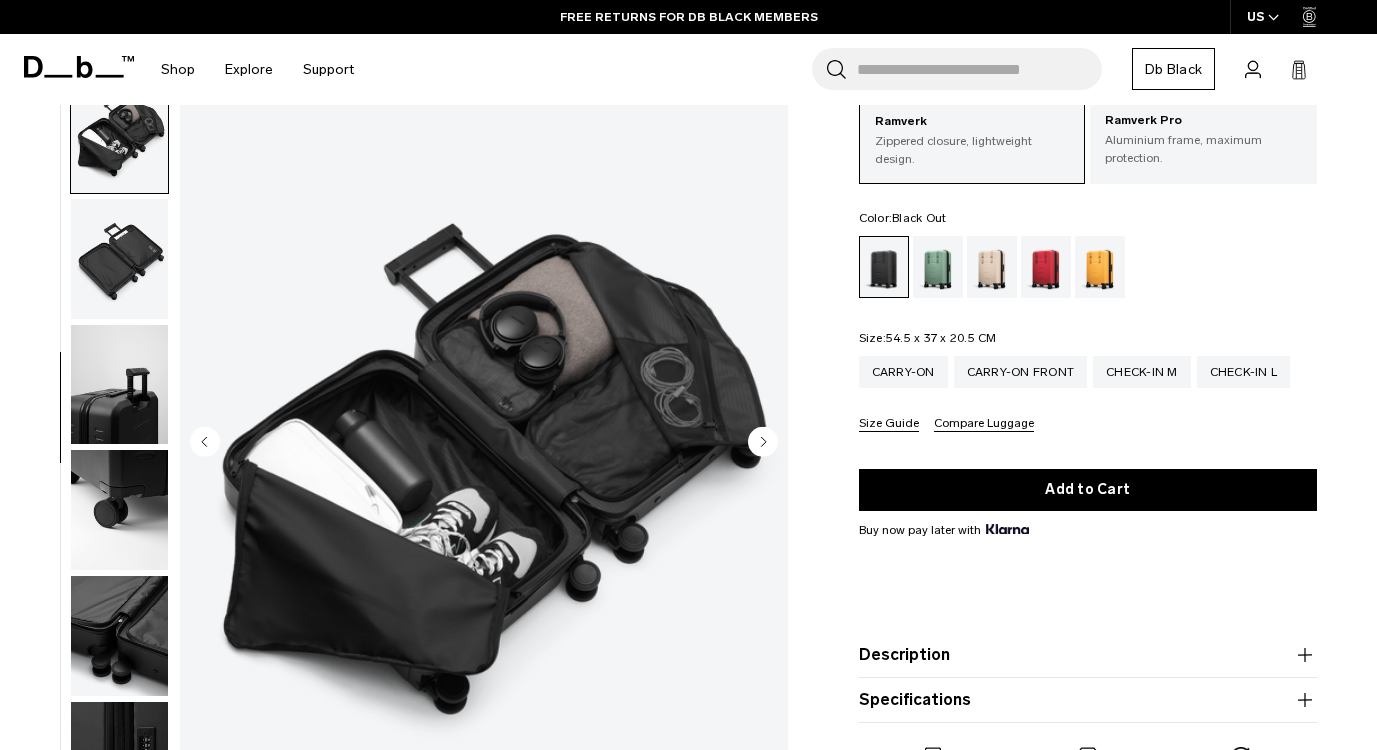 click at bounding box center (119, 636) 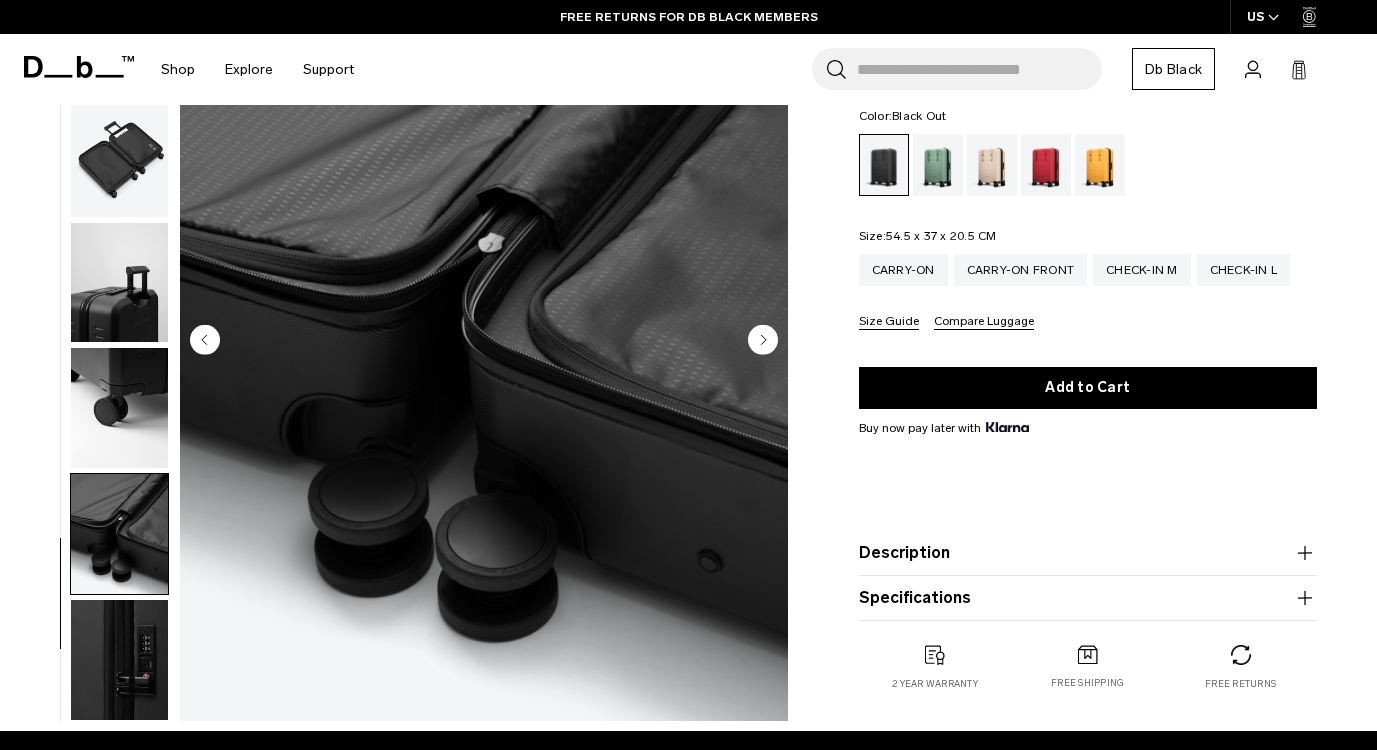scroll, scrollTop: 240, scrollLeft: 0, axis: vertical 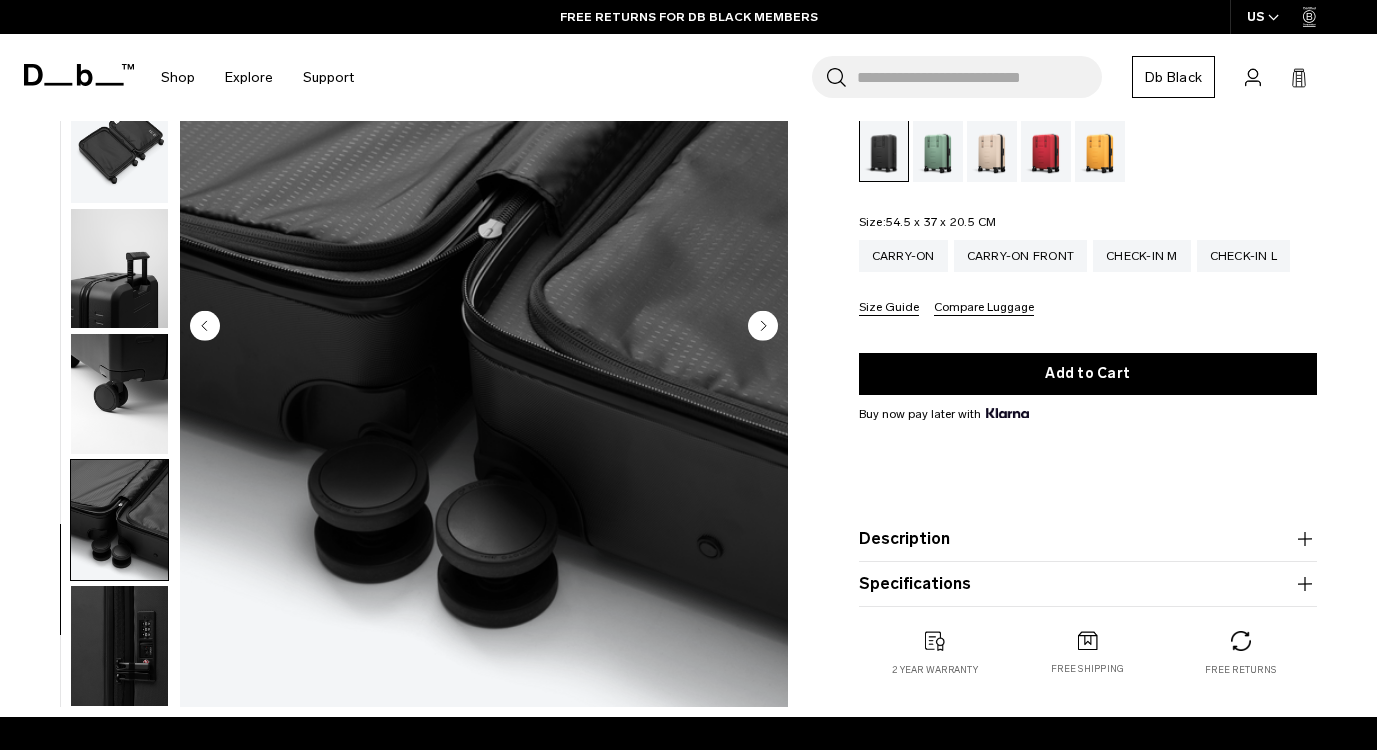 click at bounding box center (119, 646) 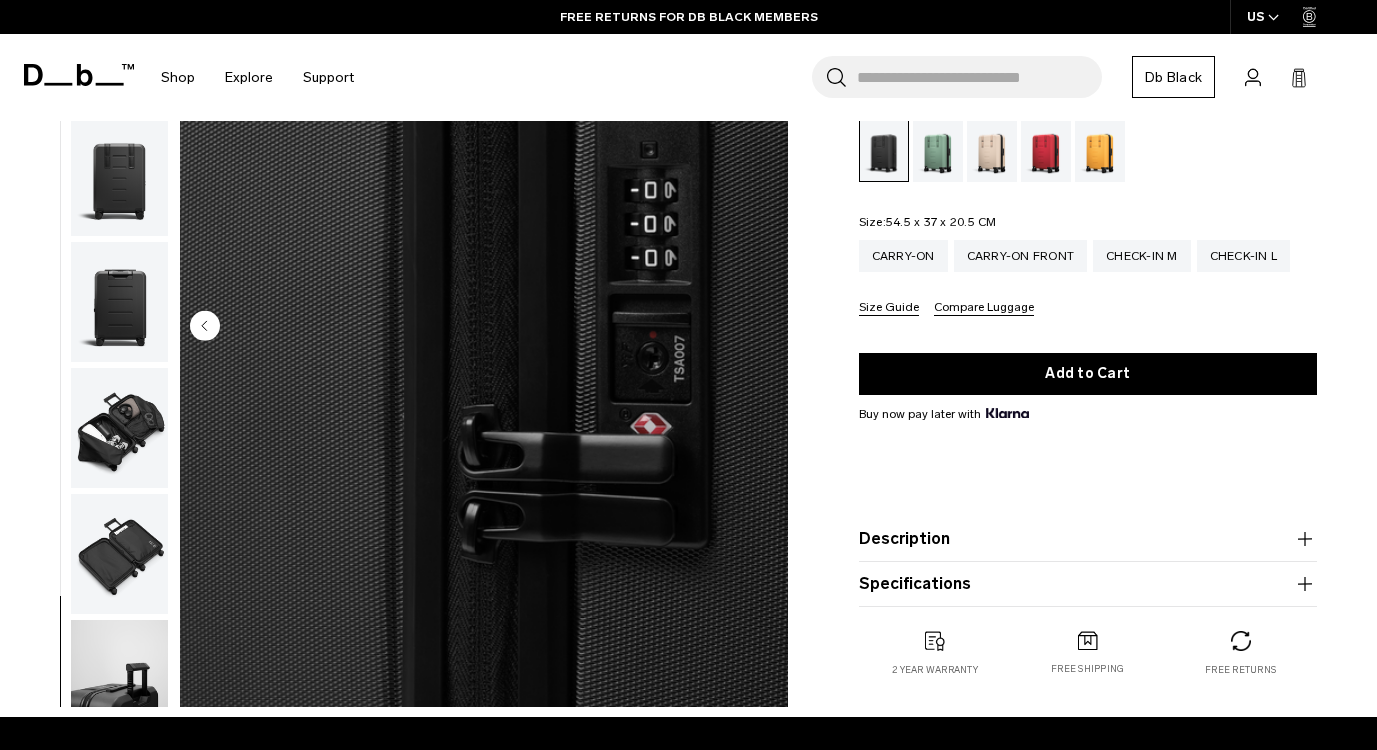 click at bounding box center [119, 428] 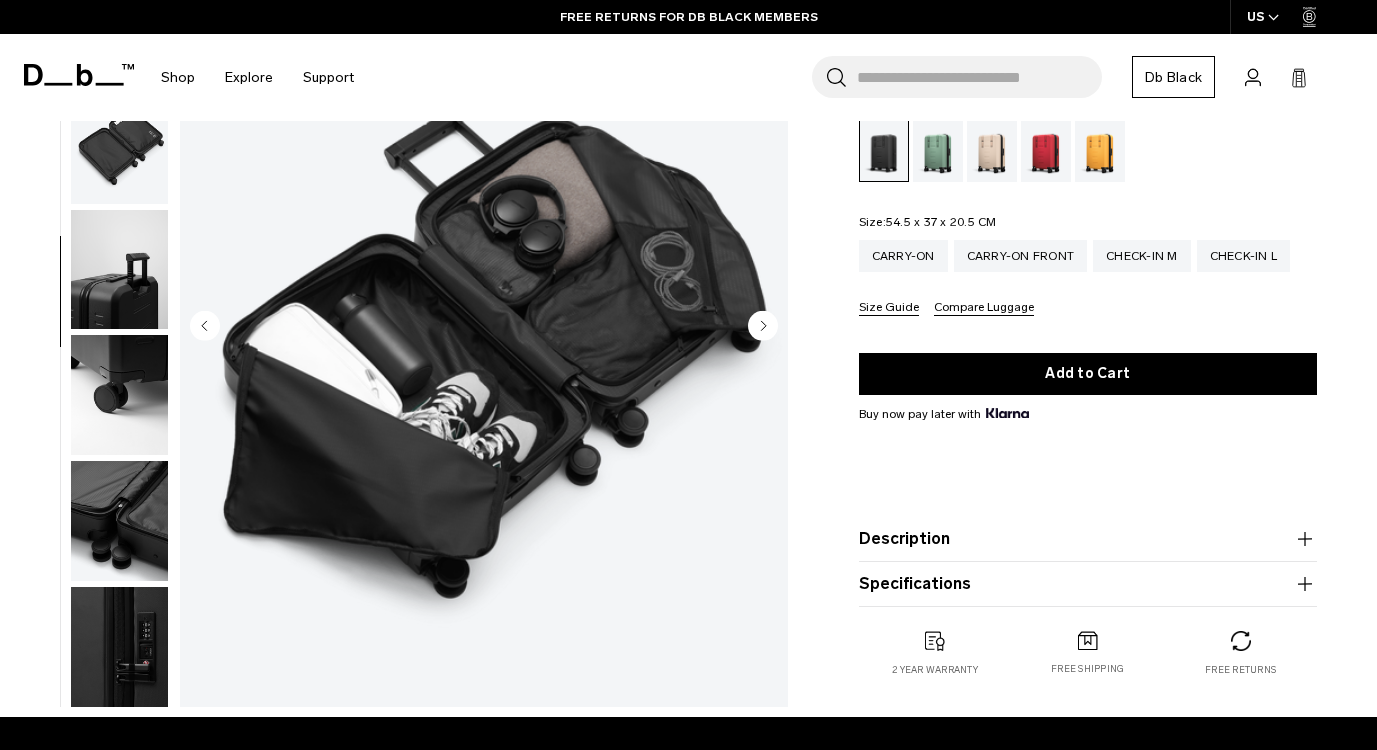 click at bounding box center [119, 327] 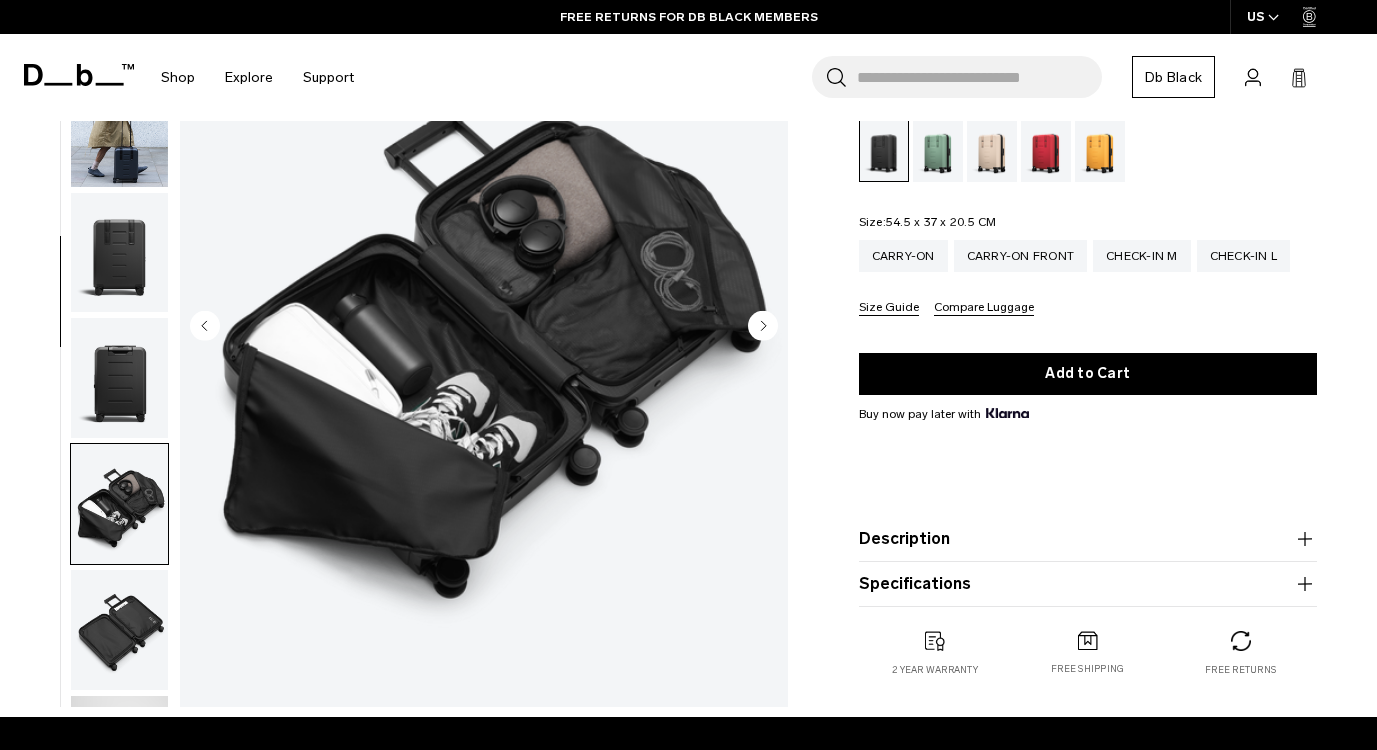 click at bounding box center [119, 378] 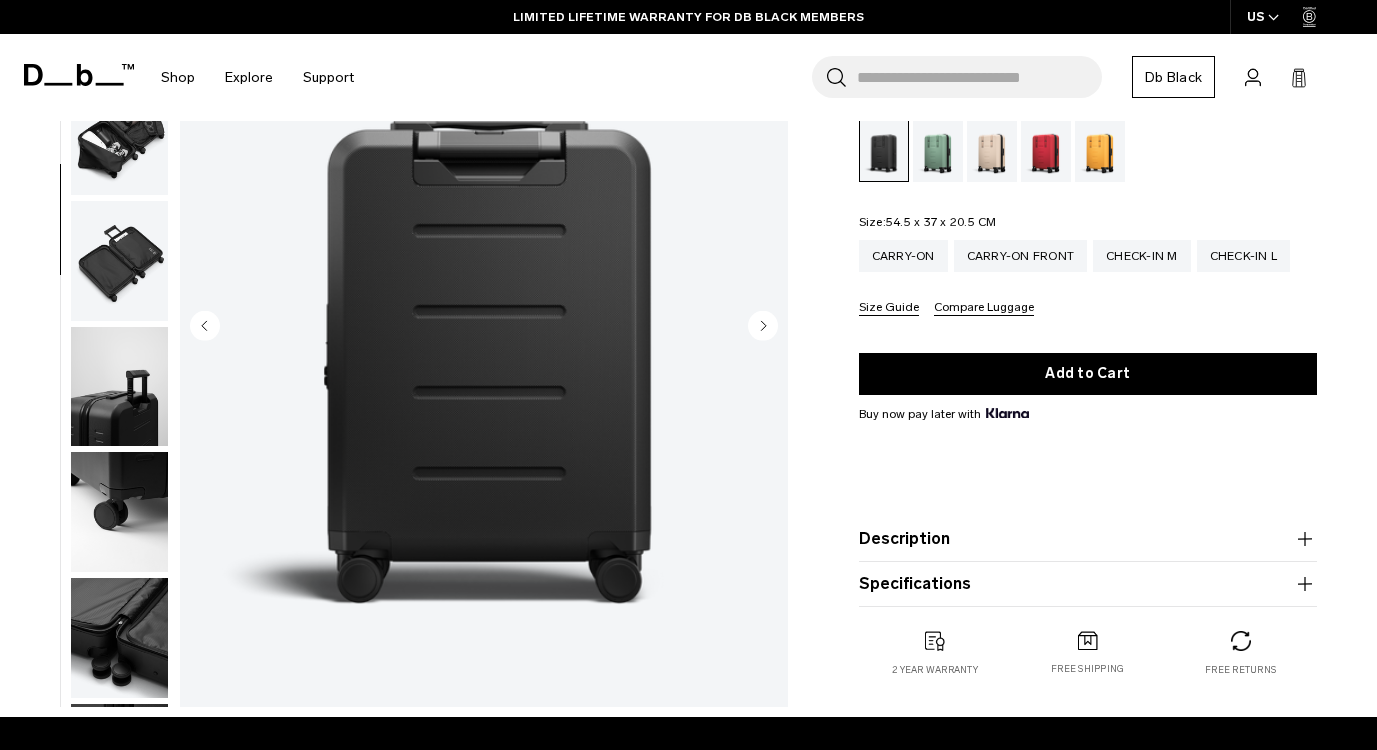 scroll, scrollTop: 171, scrollLeft: 0, axis: vertical 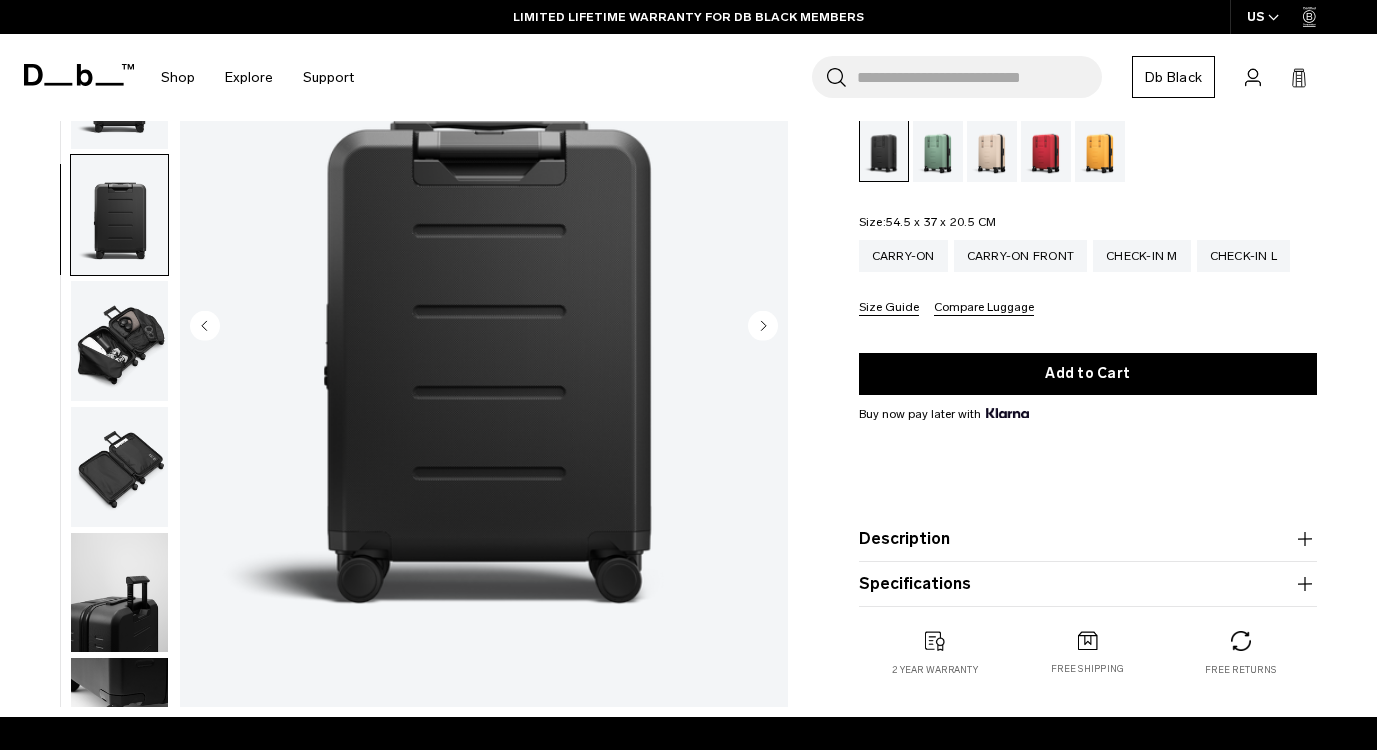 click at bounding box center [119, 215] 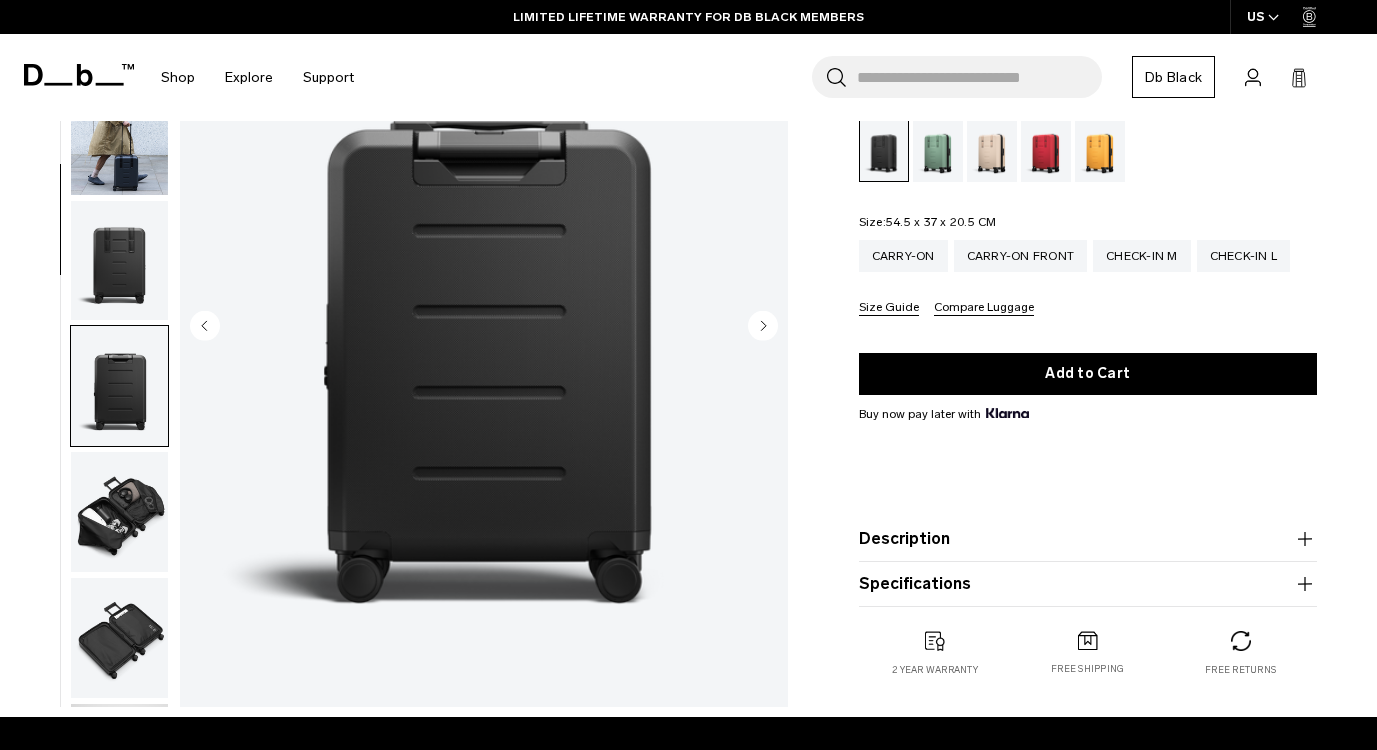 click at bounding box center (119, 260) 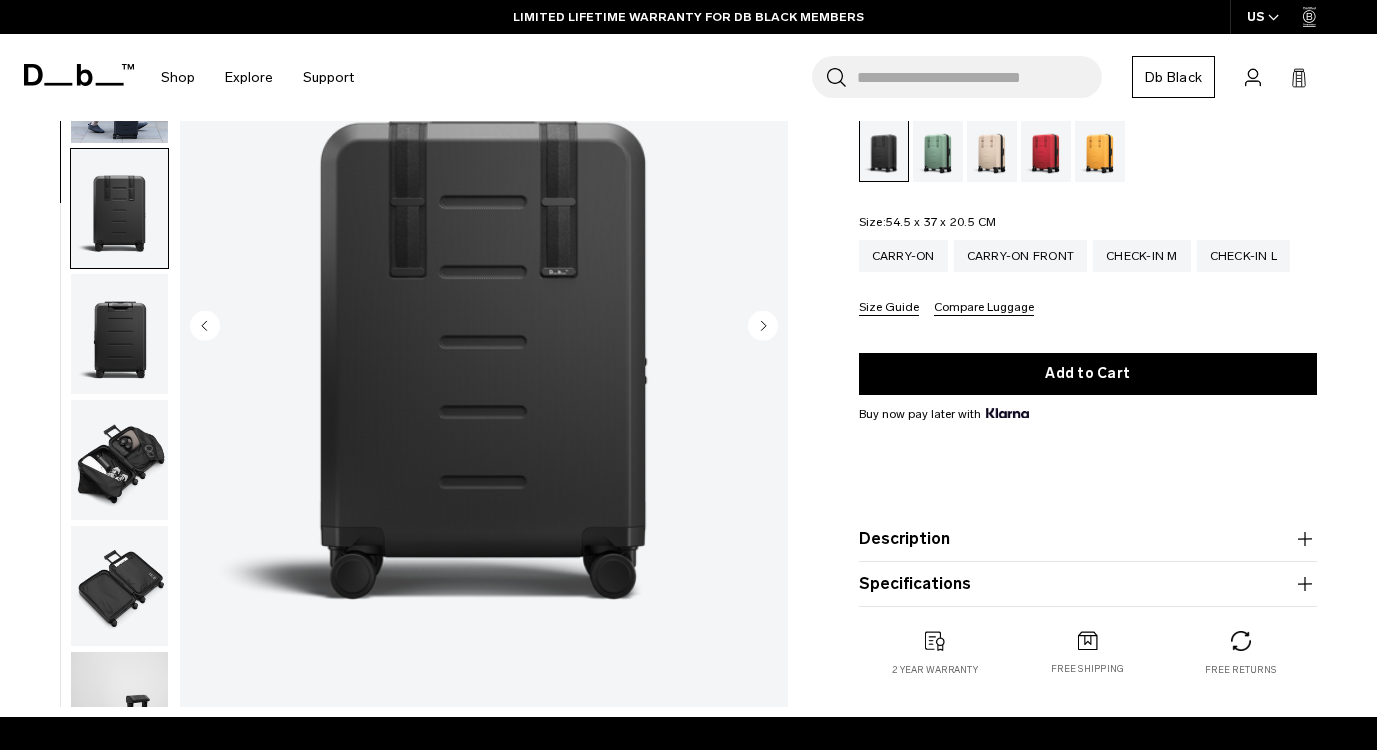 scroll, scrollTop: 0, scrollLeft: 0, axis: both 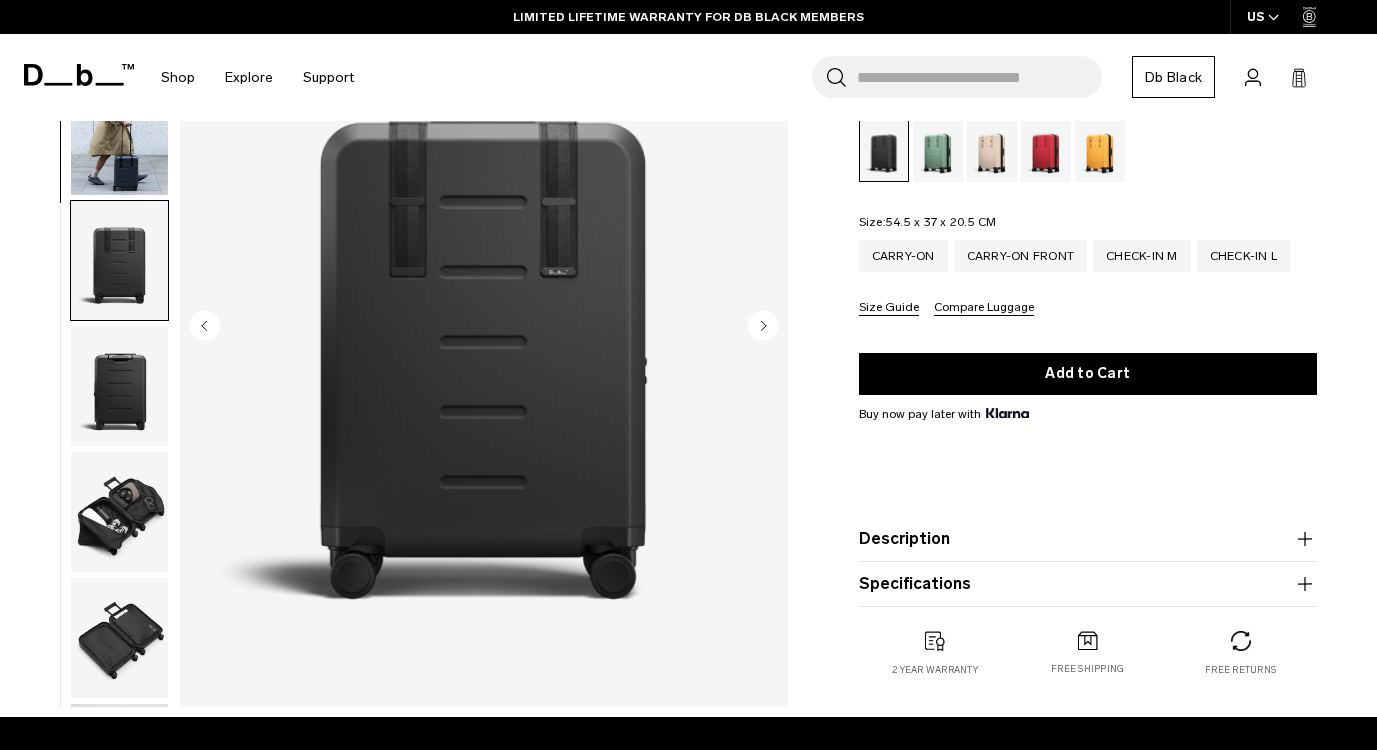 click at bounding box center [119, 260] 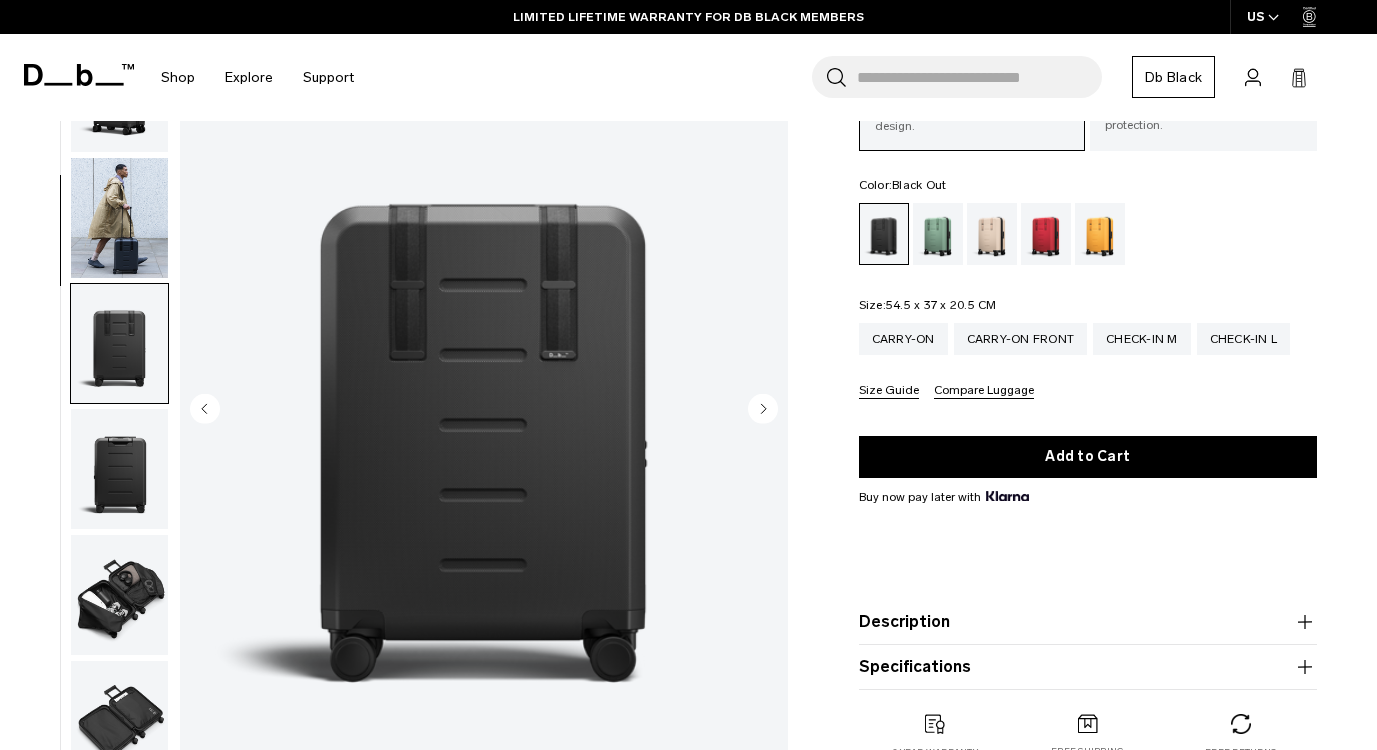 scroll, scrollTop: 85, scrollLeft: 0, axis: vertical 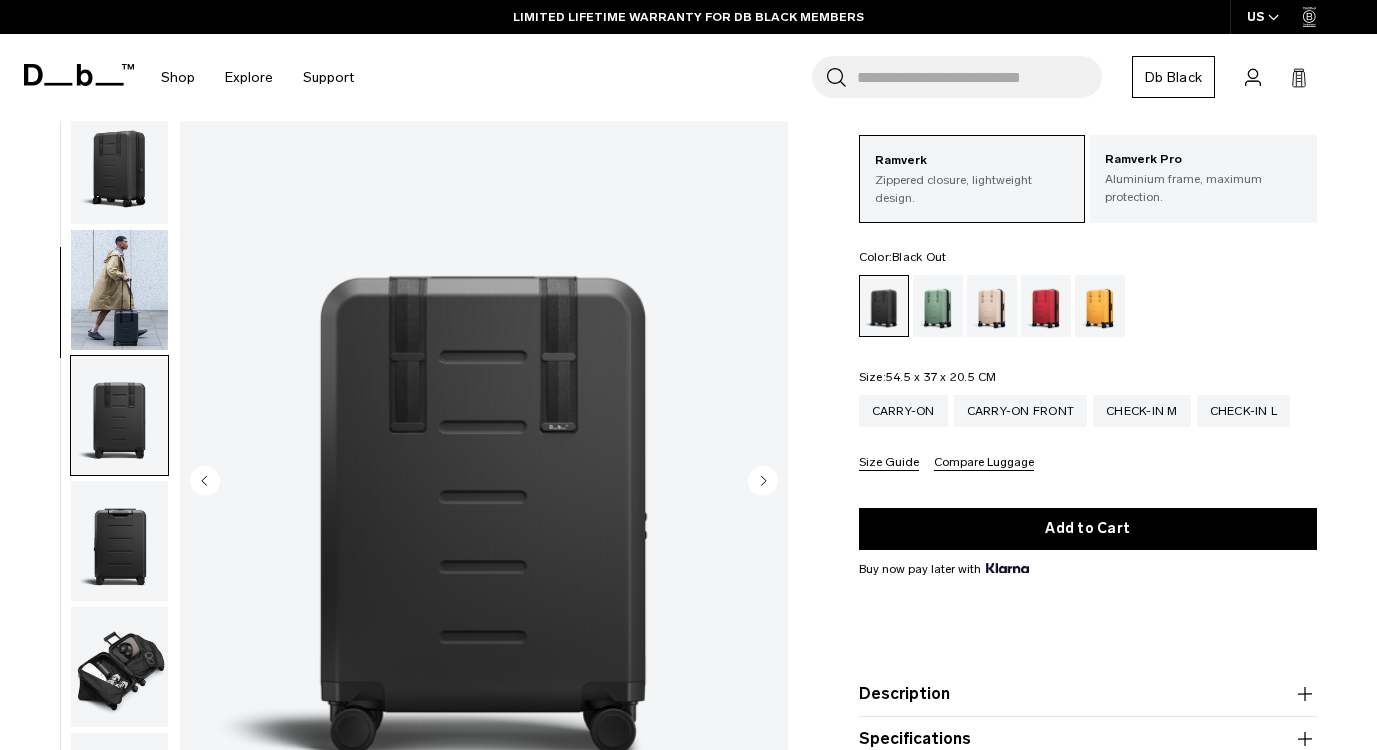 click at bounding box center [119, 164] 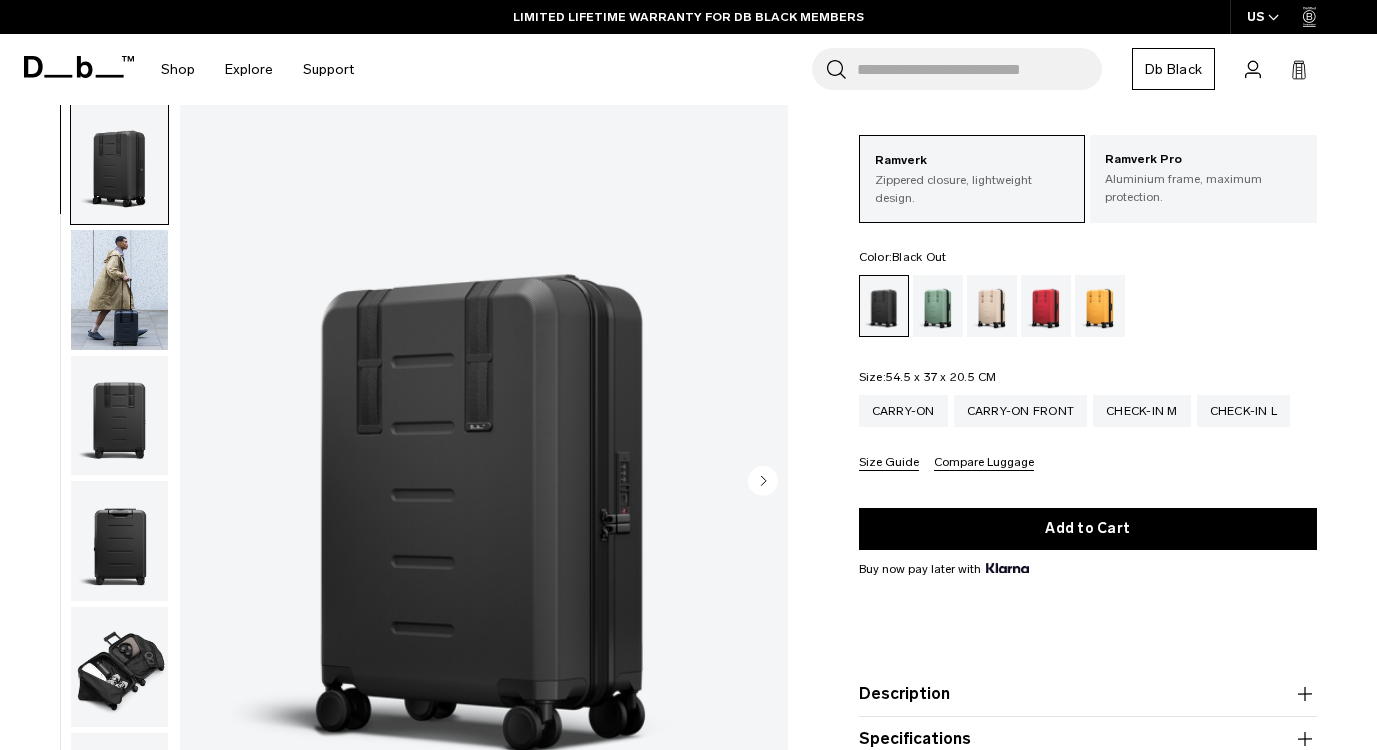 click at bounding box center [119, 289] 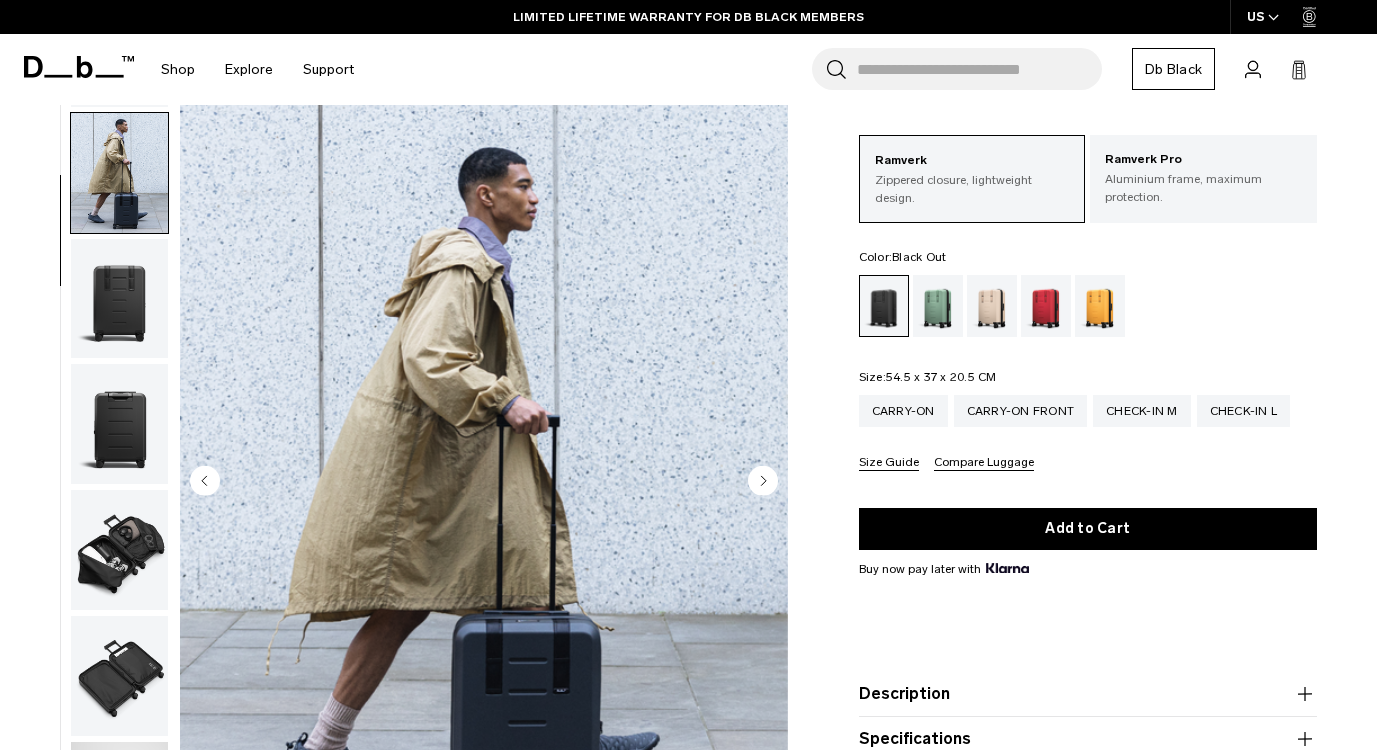 scroll, scrollTop: 126, scrollLeft: 0, axis: vertical 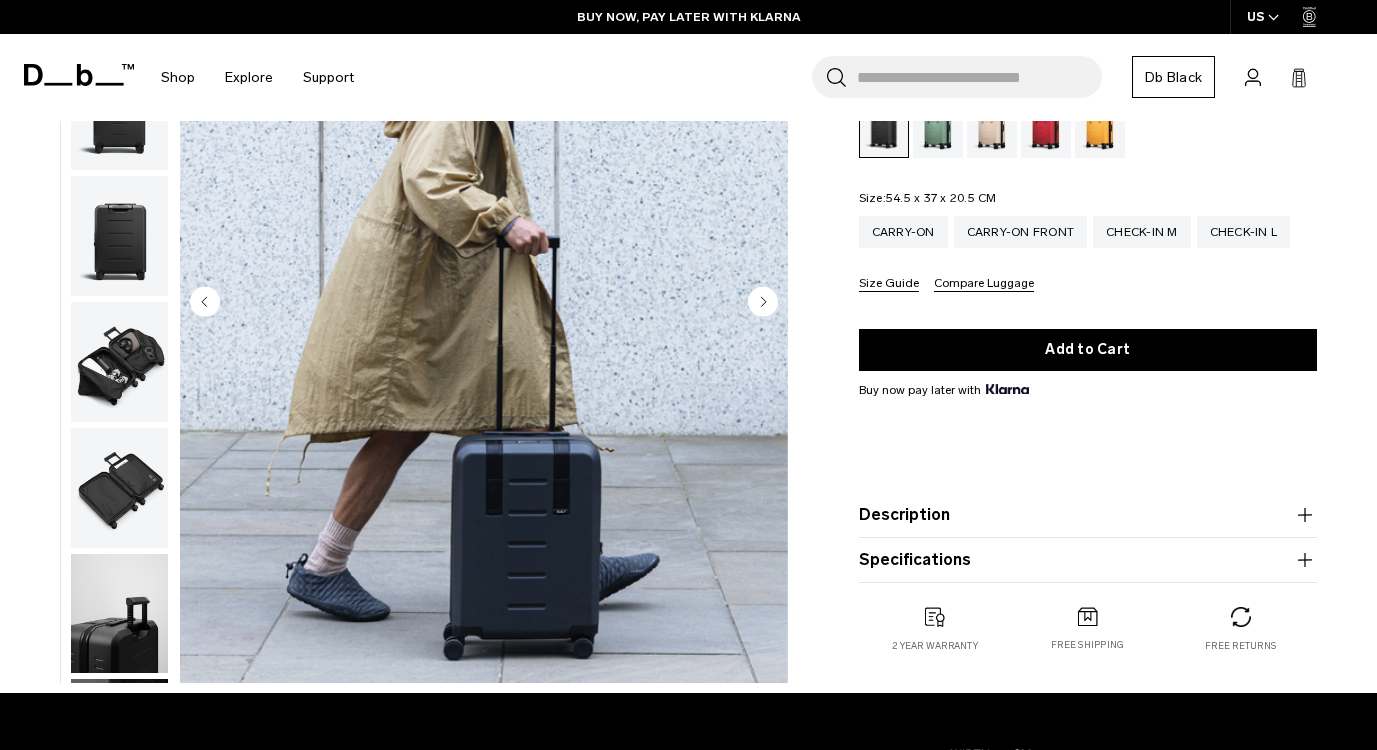 click 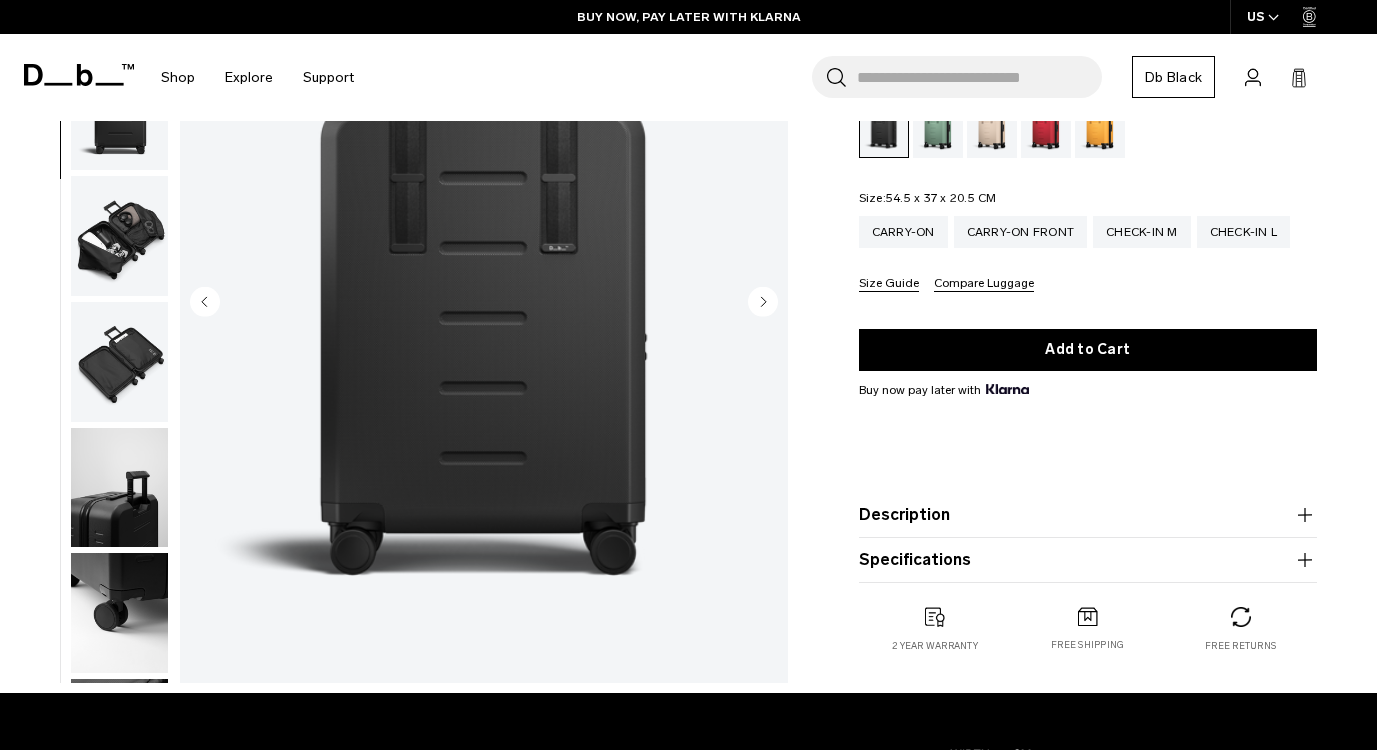 click 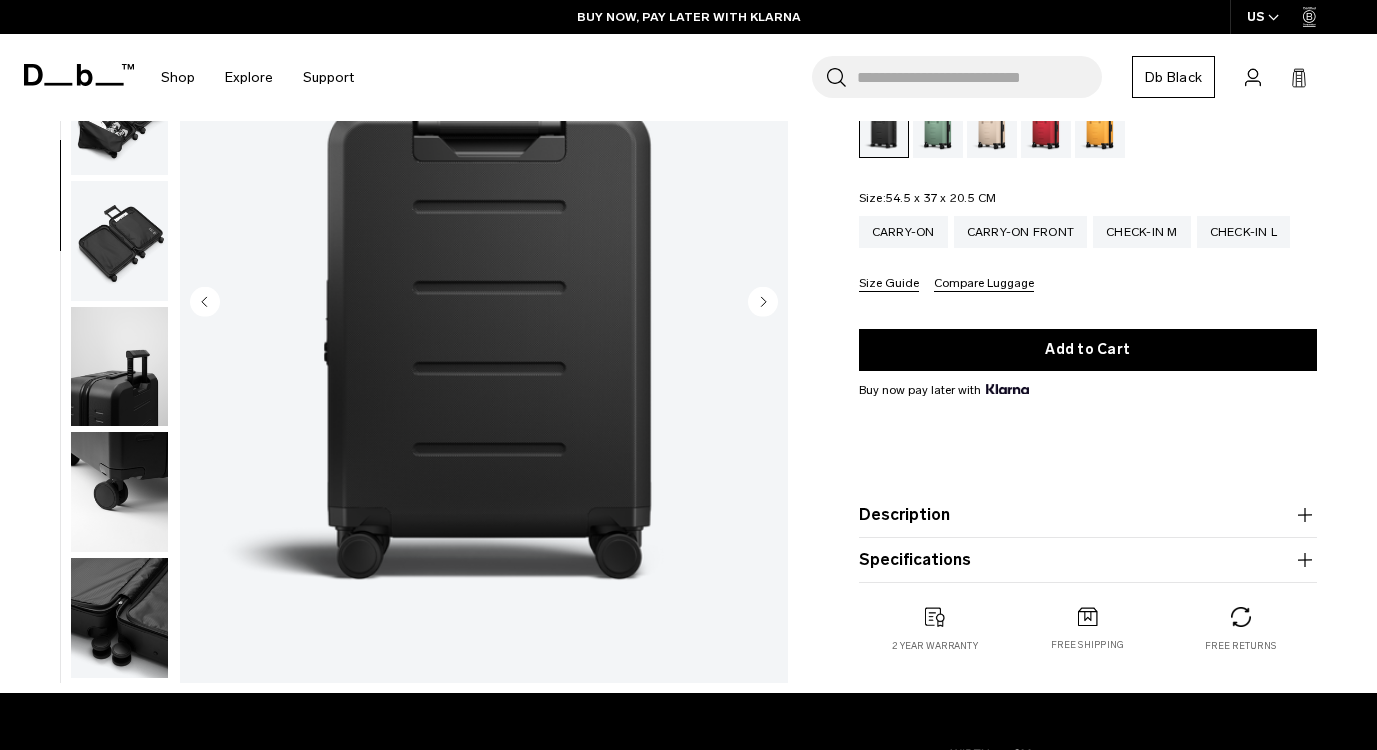 scroll, scrollTop: 377, scrollLeft: 0, axis: vertical 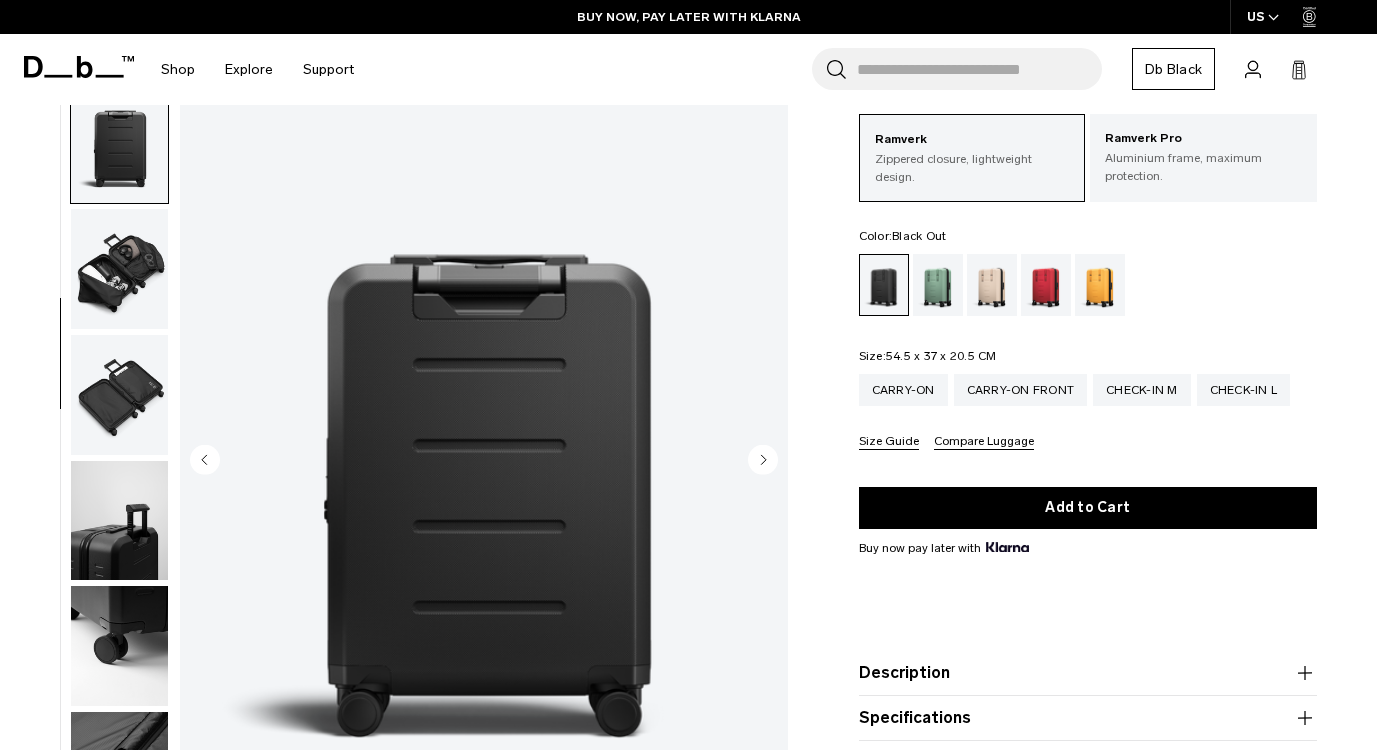 click at bounding box center (484, 461) 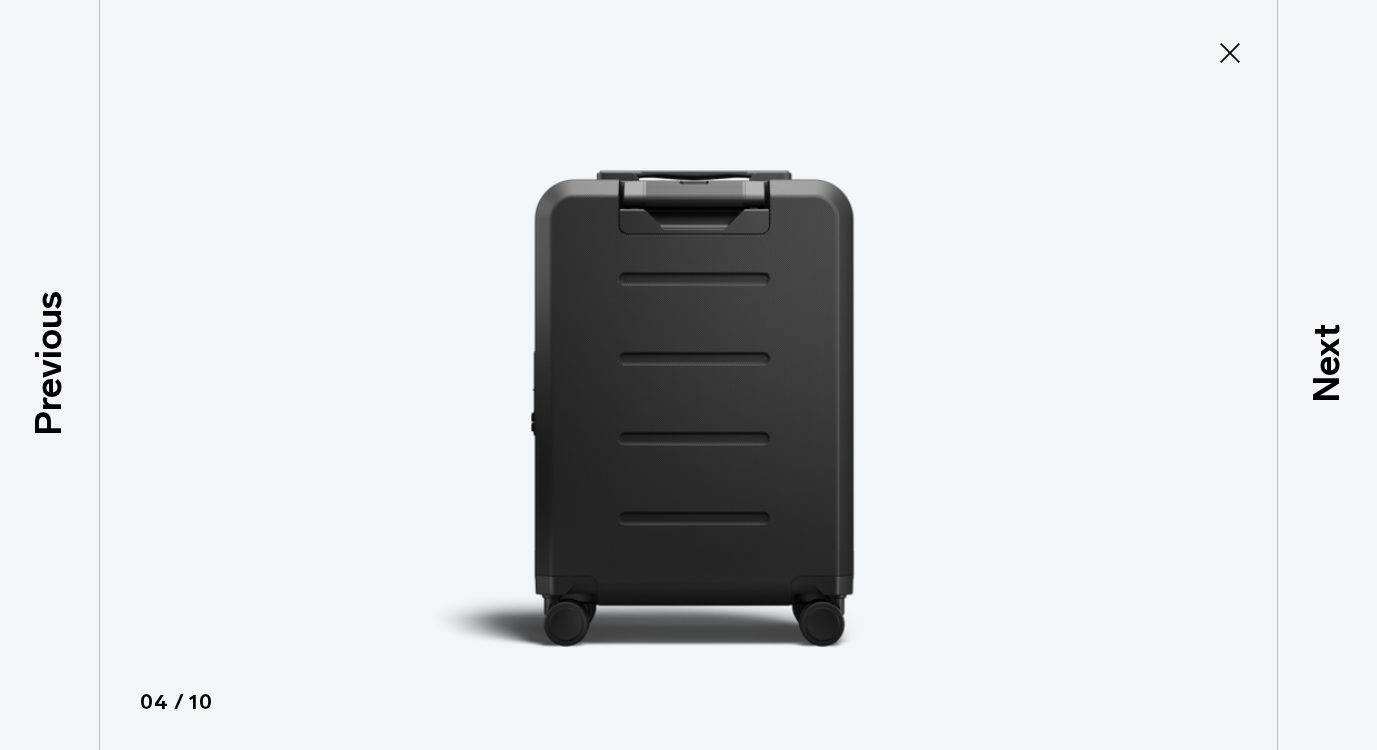 click at bounding box center (689, 375) 